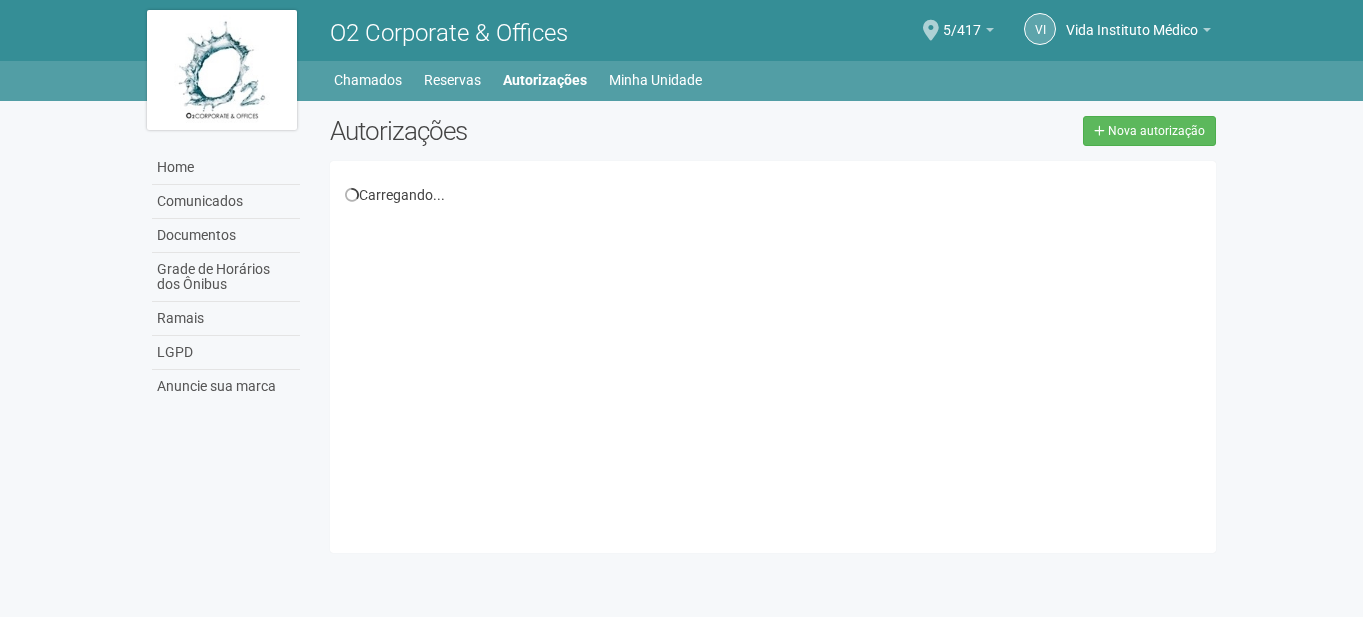 scroll, scrollTop: 0, scrollLeft: 0, axis: both 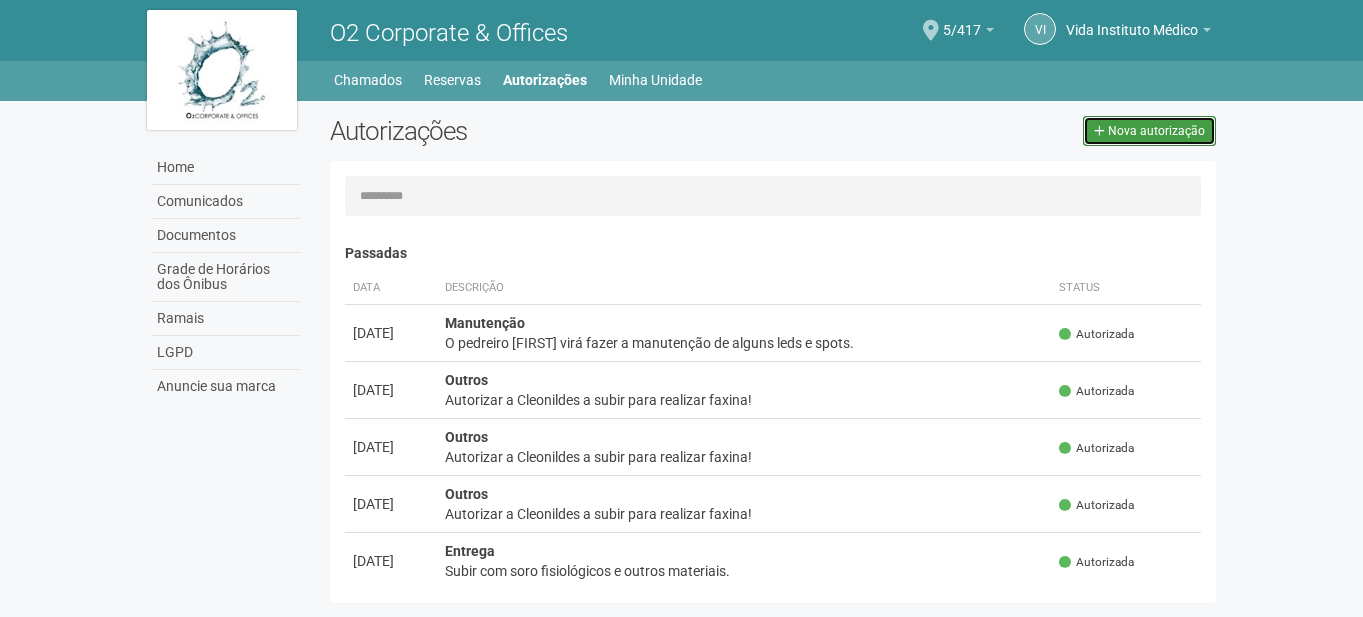 click on "Nova autorização" at bounding box center [1156, 131] 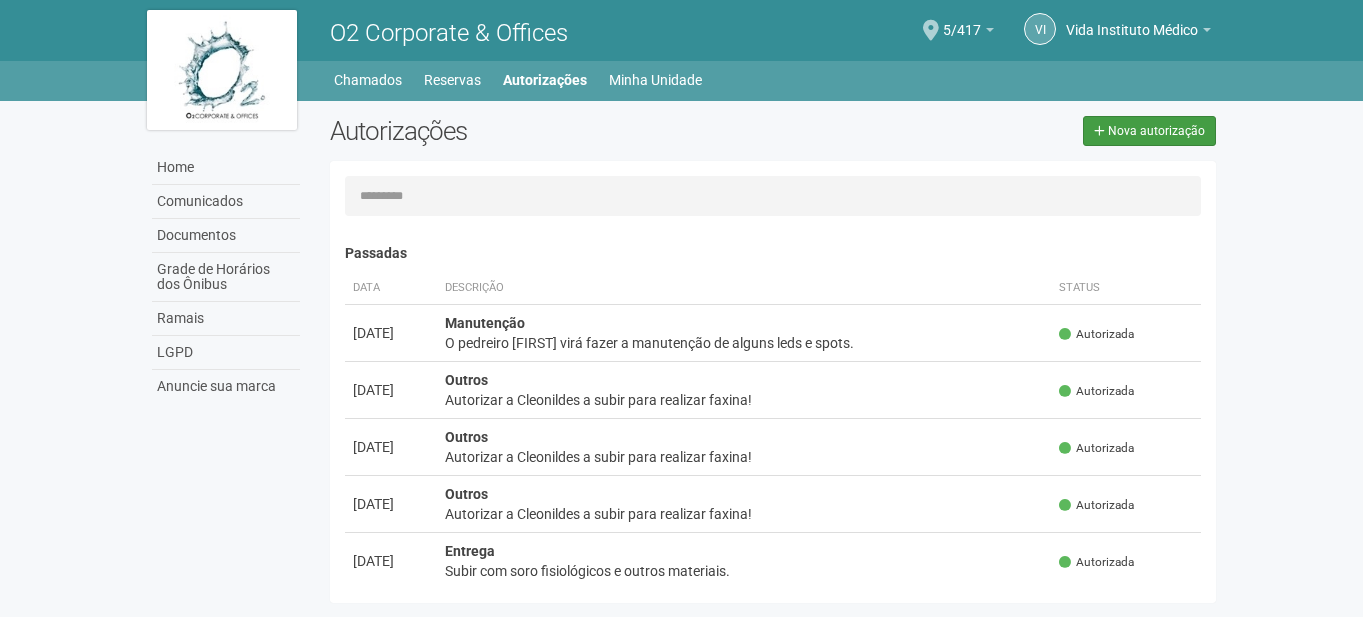 select on "**" 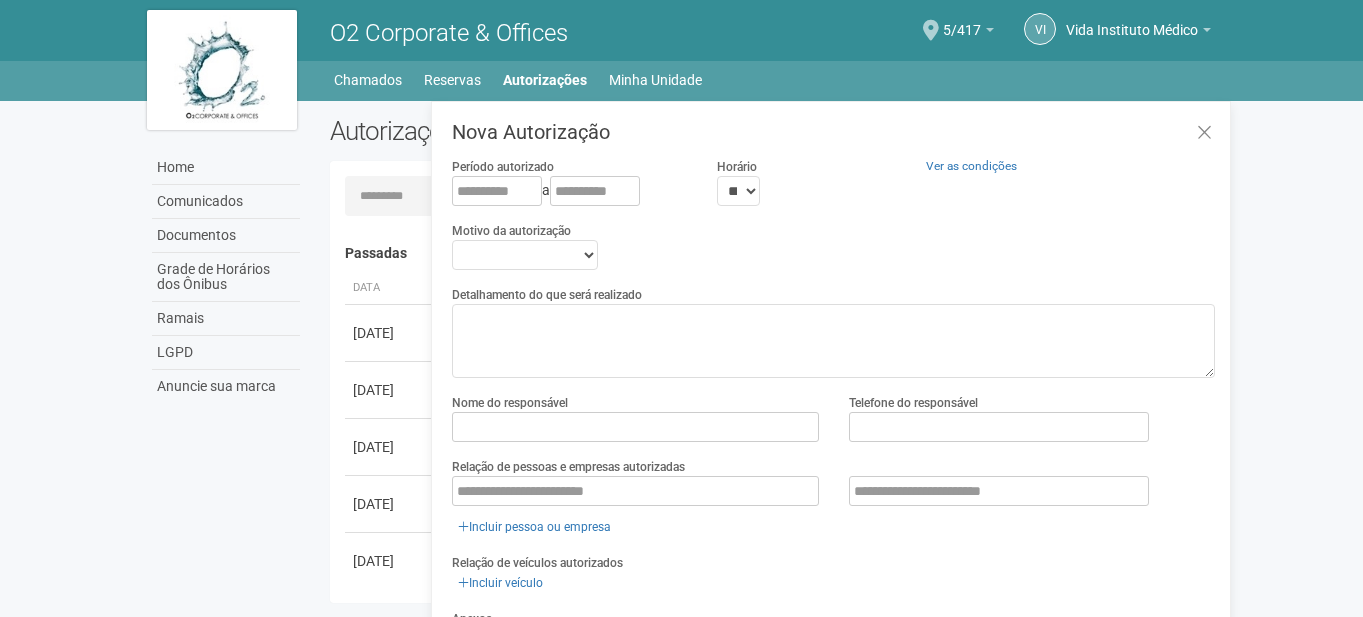 scroll, scrollTop: 31, scrollLeft: 0, axis: vertical 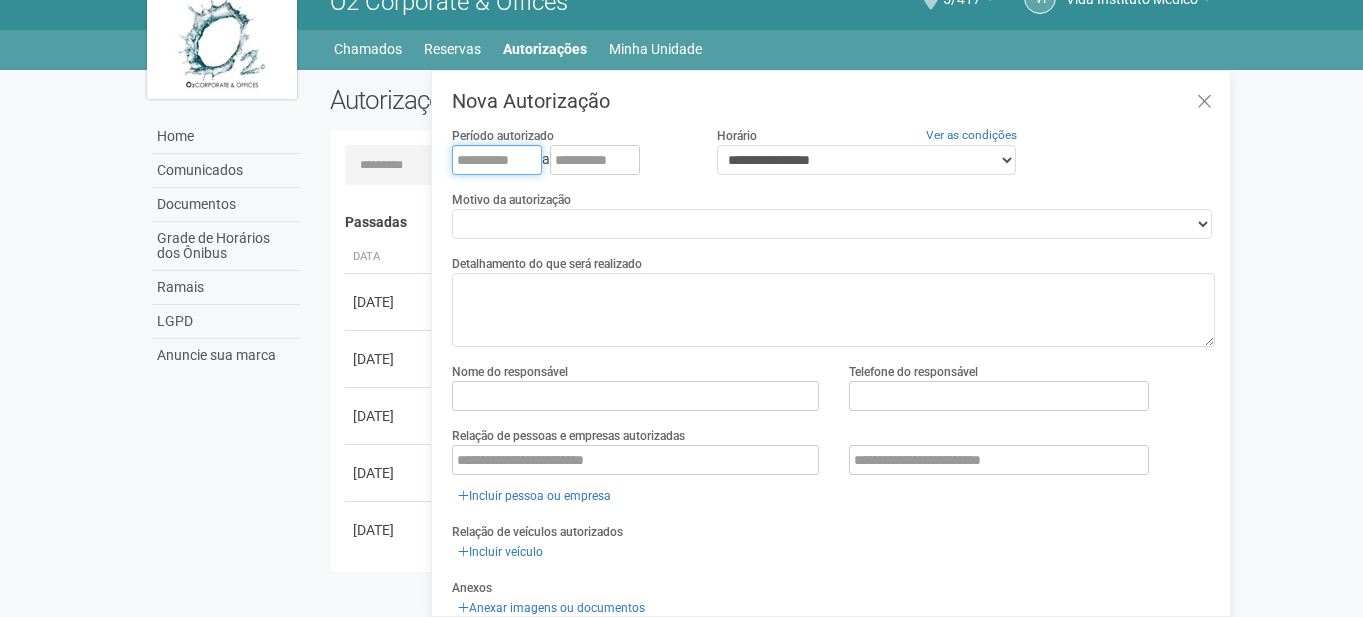 click at bounding box center (497, 160) 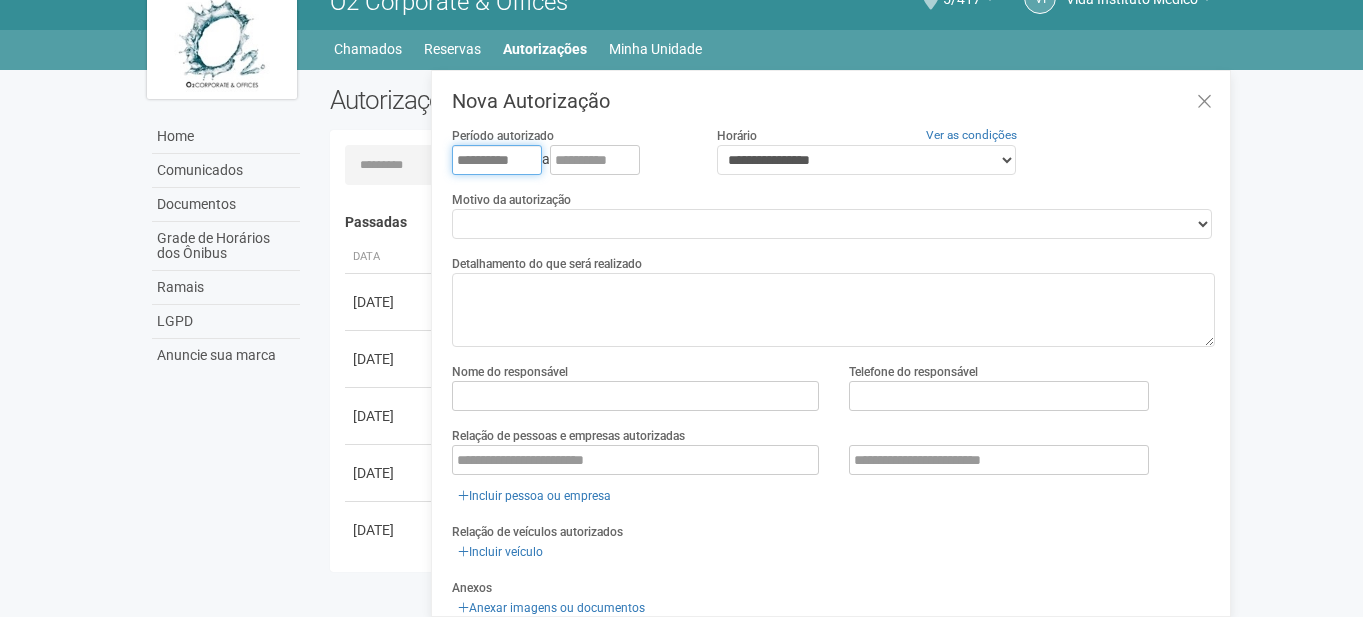 type on "**********" 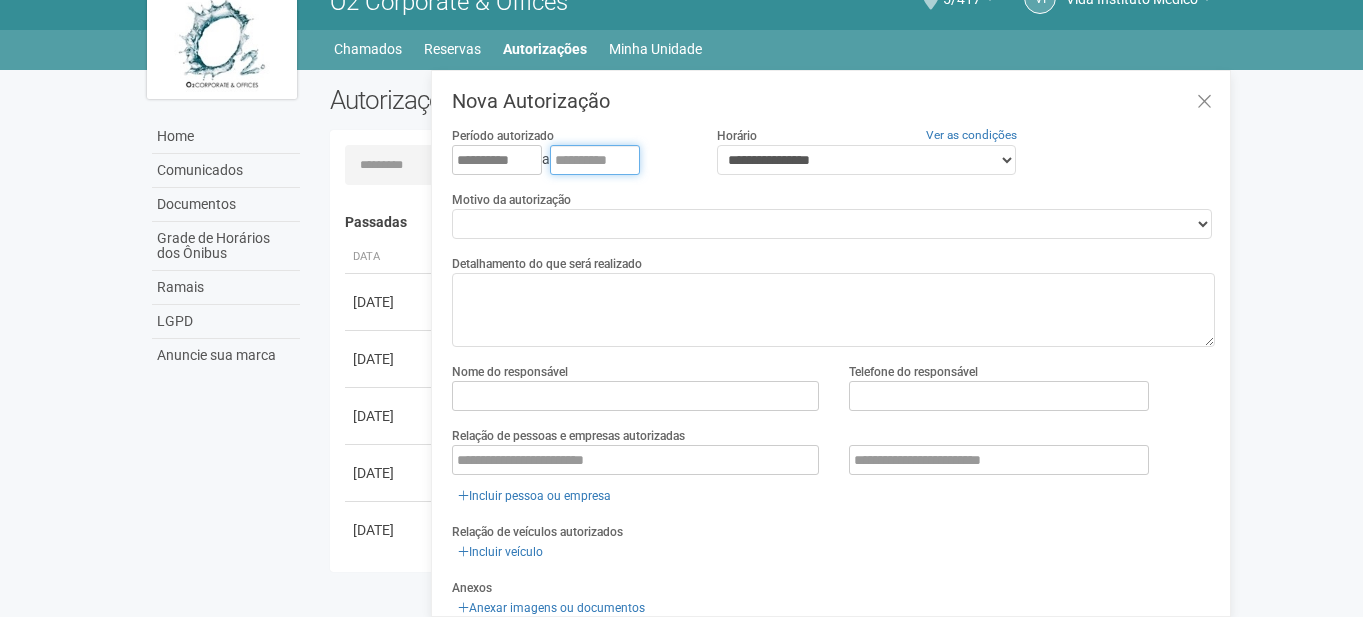 click at bounding box center (595, 160) 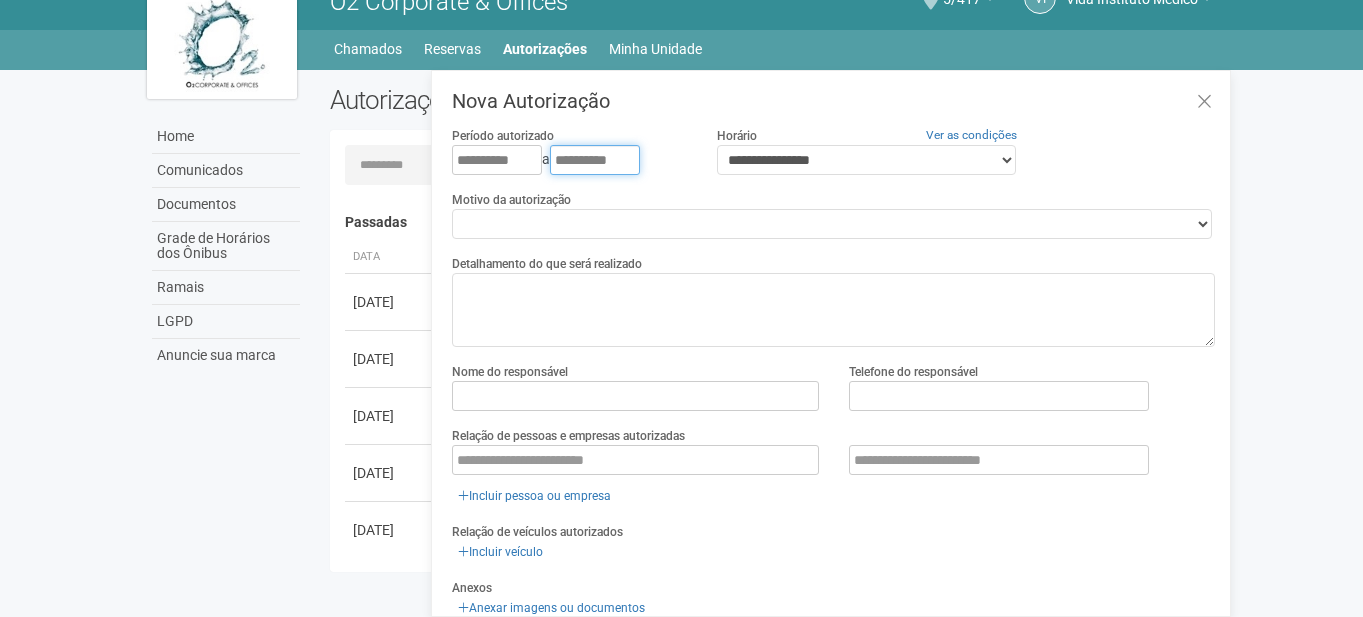 type on "**********" 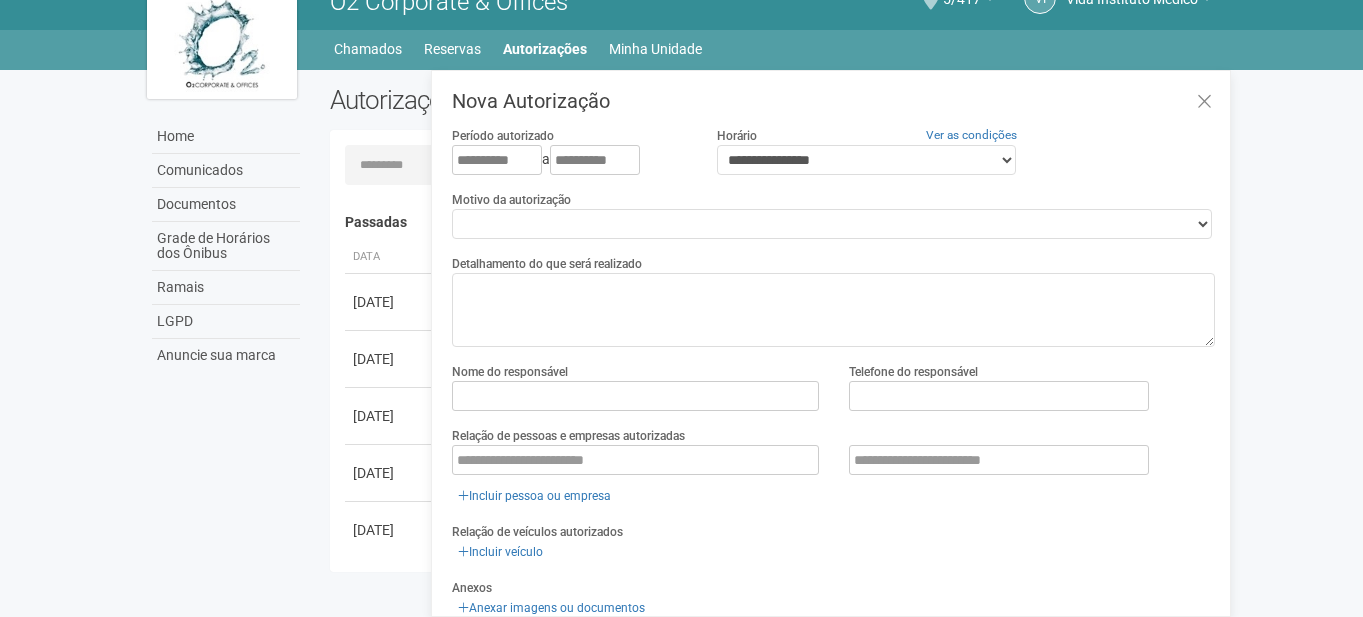 click on "Motivo da autorização" at bounding box center [511, 200] 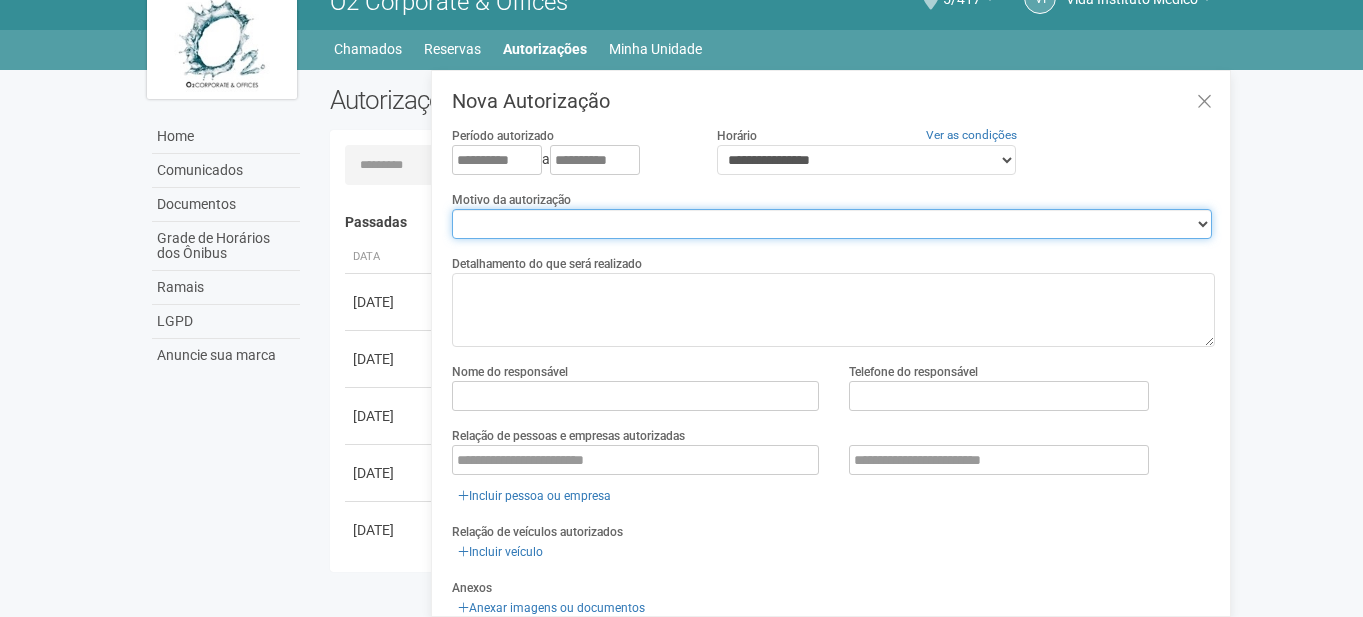 click on "**********" at bounding box center (832, 224) 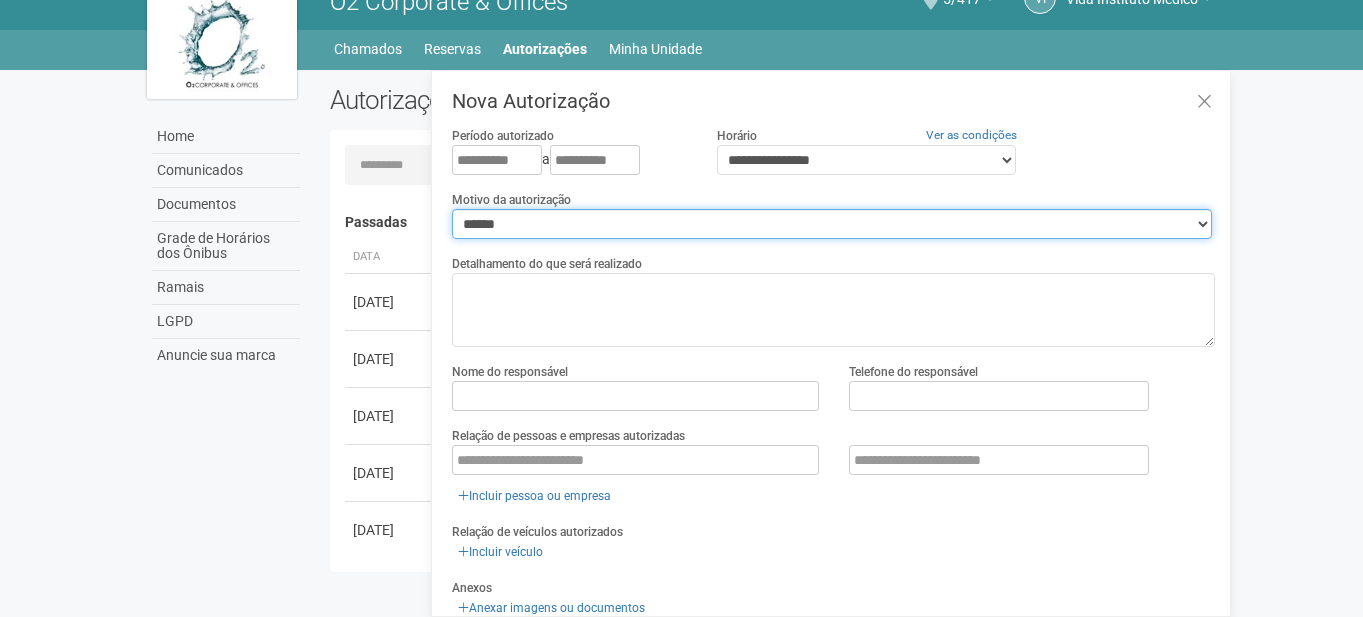 click on "**********" at bounding box center (832, 224) 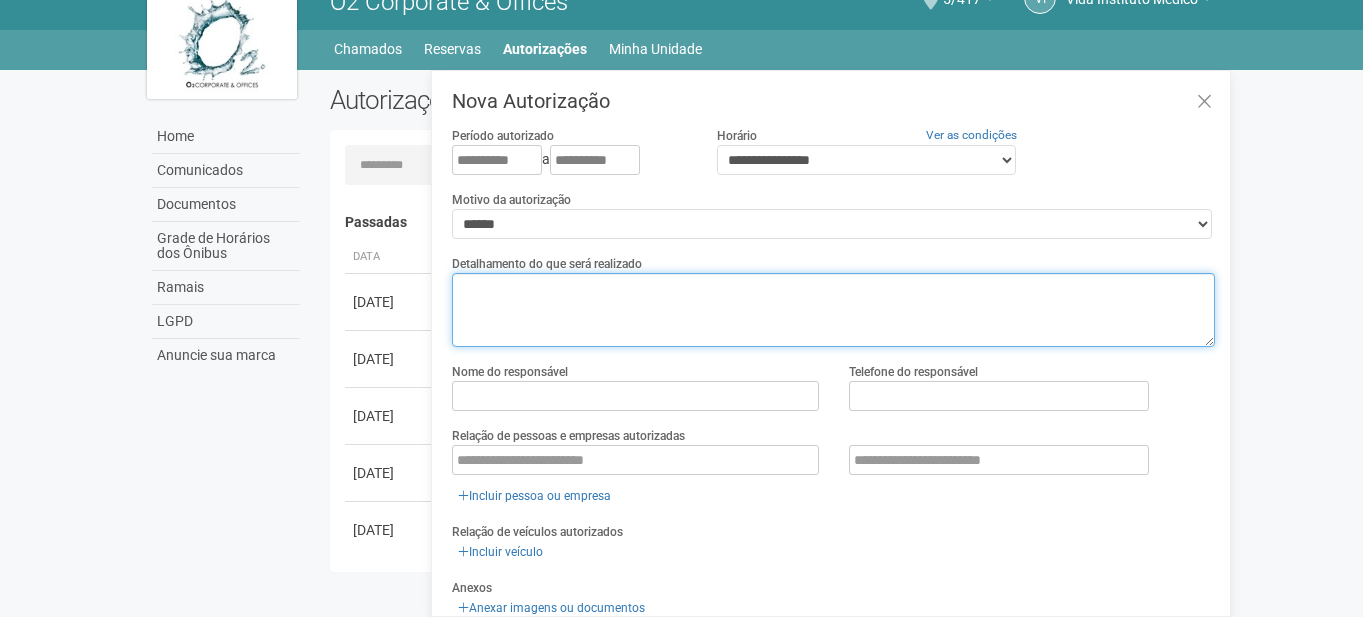click at bounding box center [833, 310] 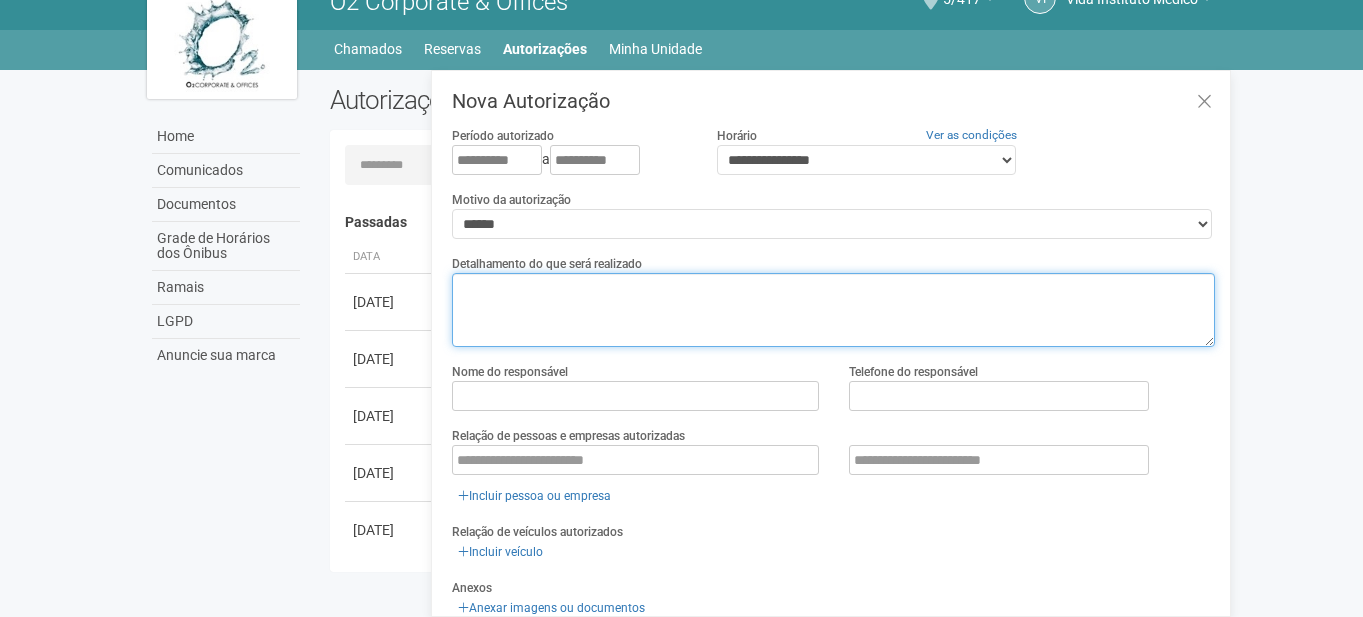click at bounding box center [833, 310] 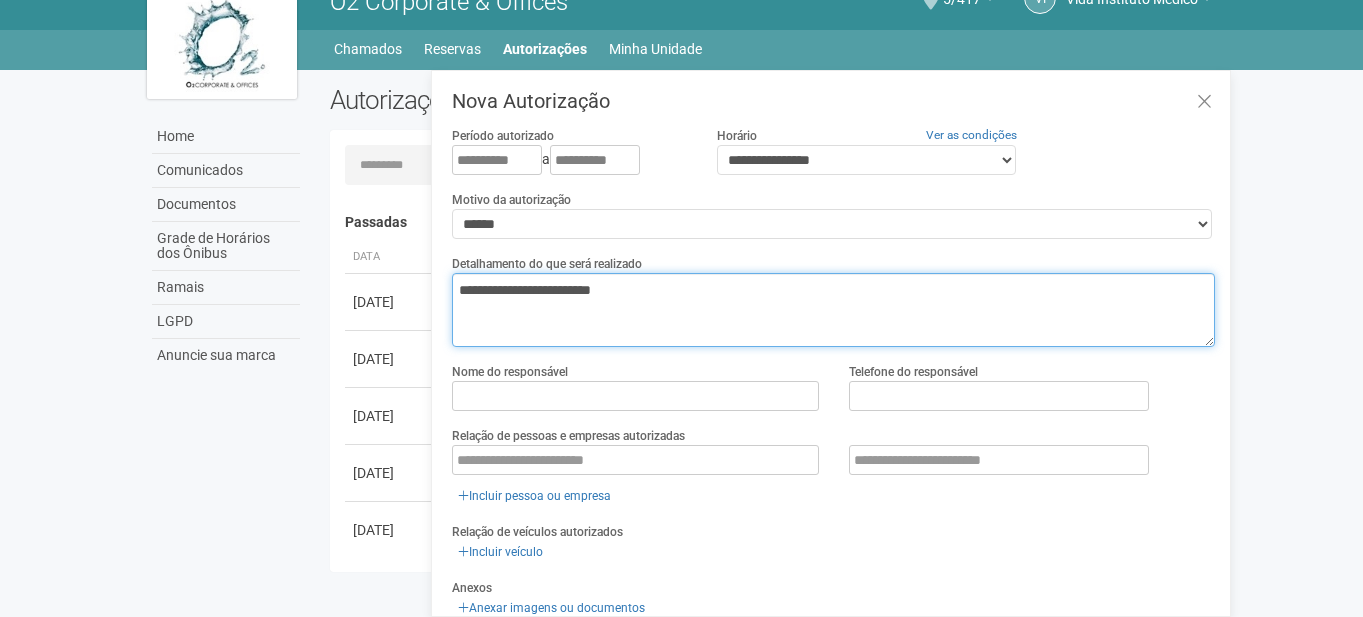 type on "**********" 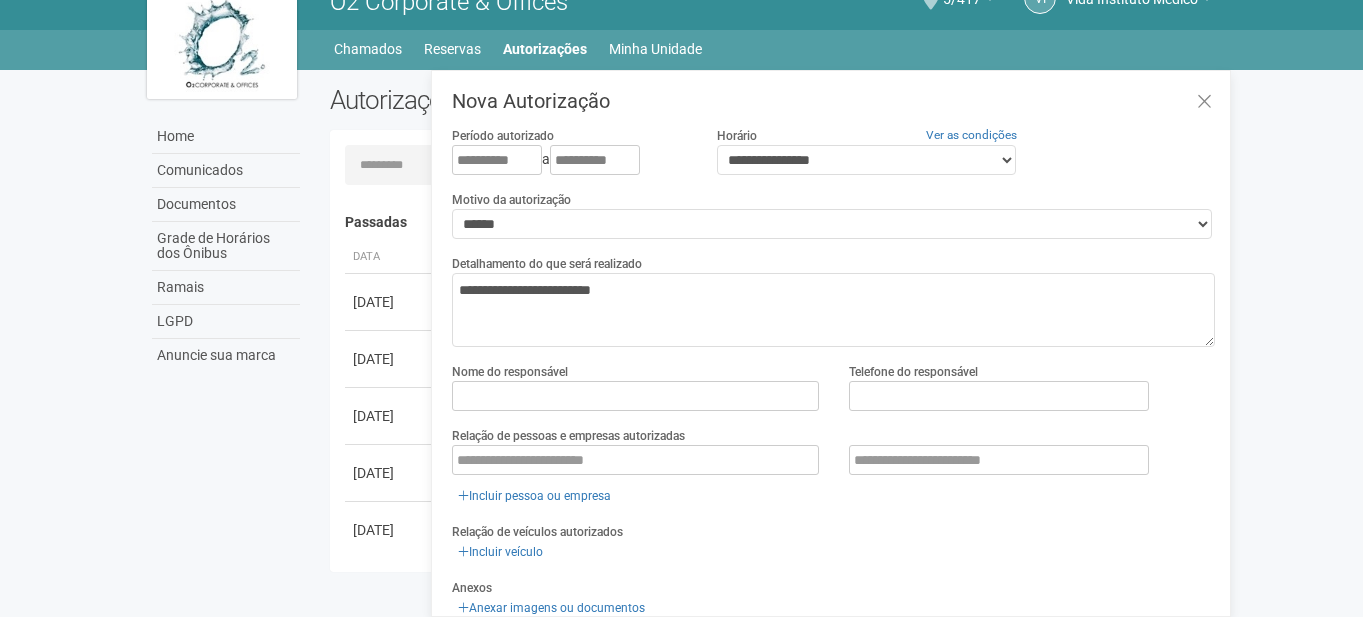 drag, startPoint x: 508, startPoint y: 363, endPoint x: 506, endPoint y: 375, distance: 12.165525 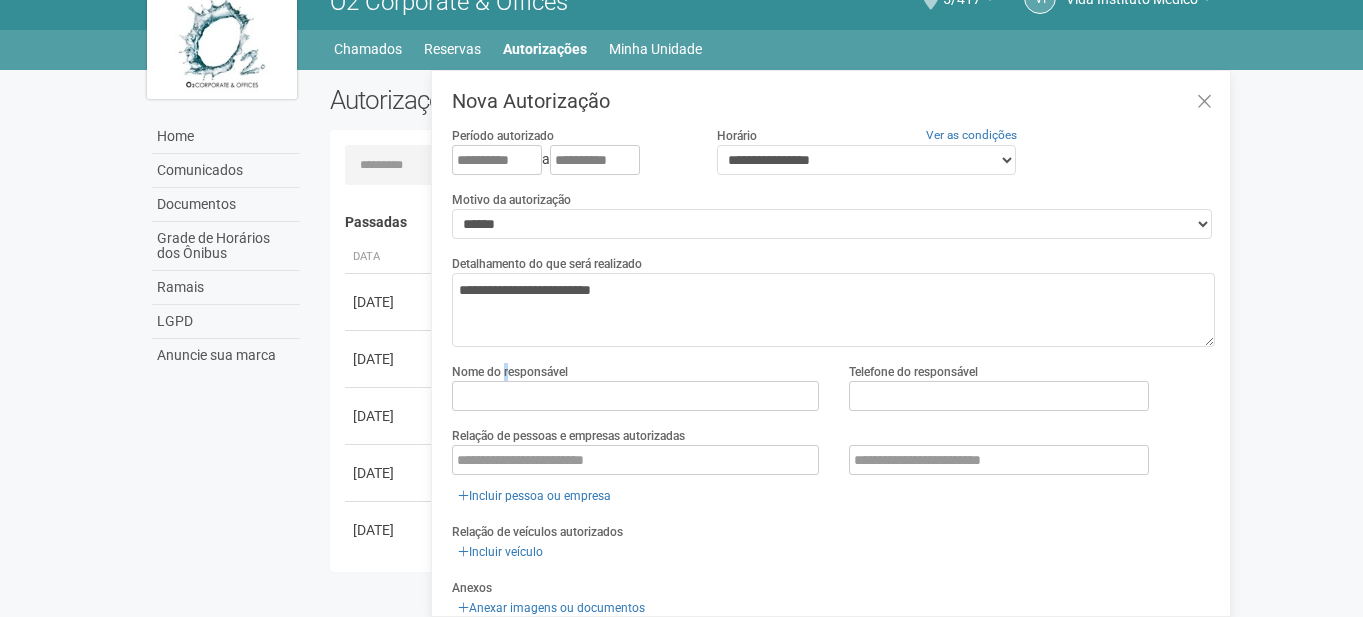 click on "Nome do responsável" at bounding box center (510, 372) 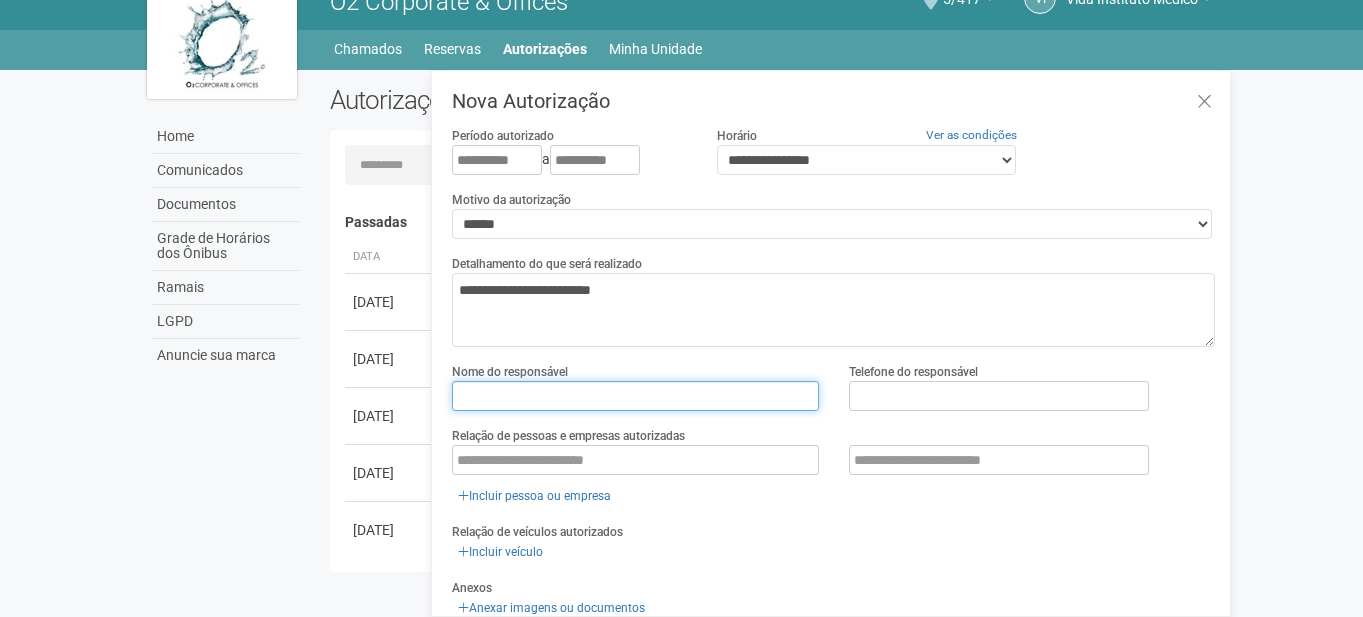 click at bounding box center (635, 396) 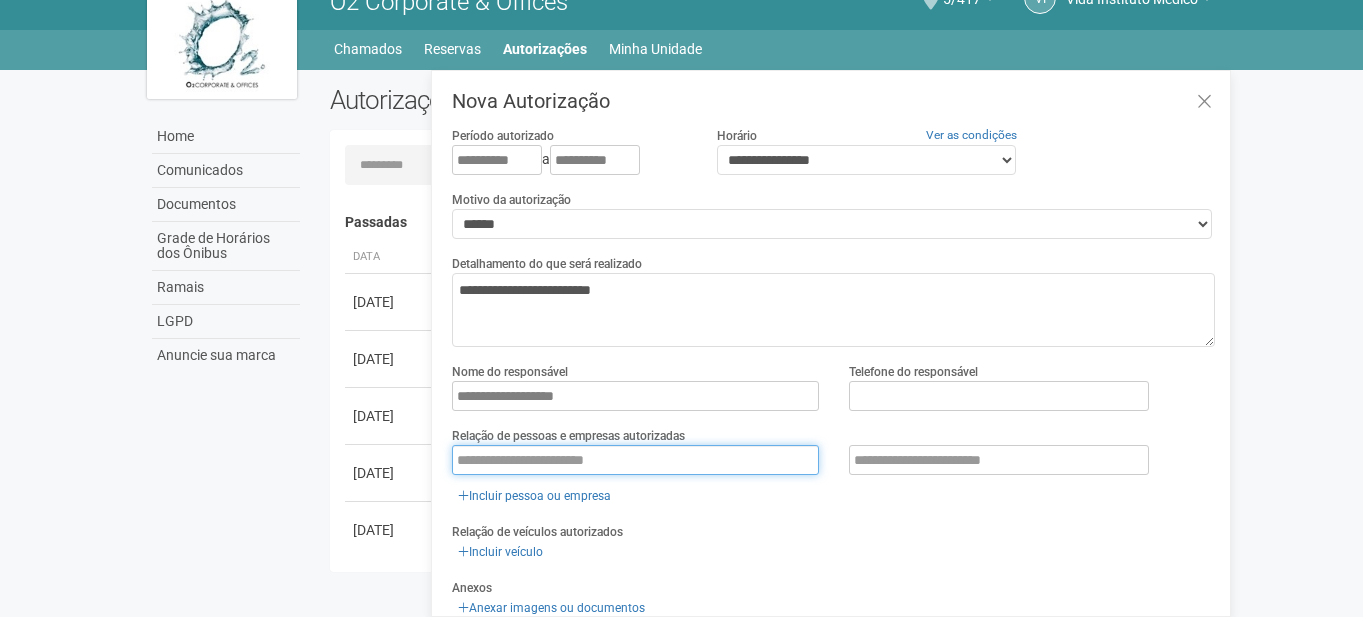 type on "**********" 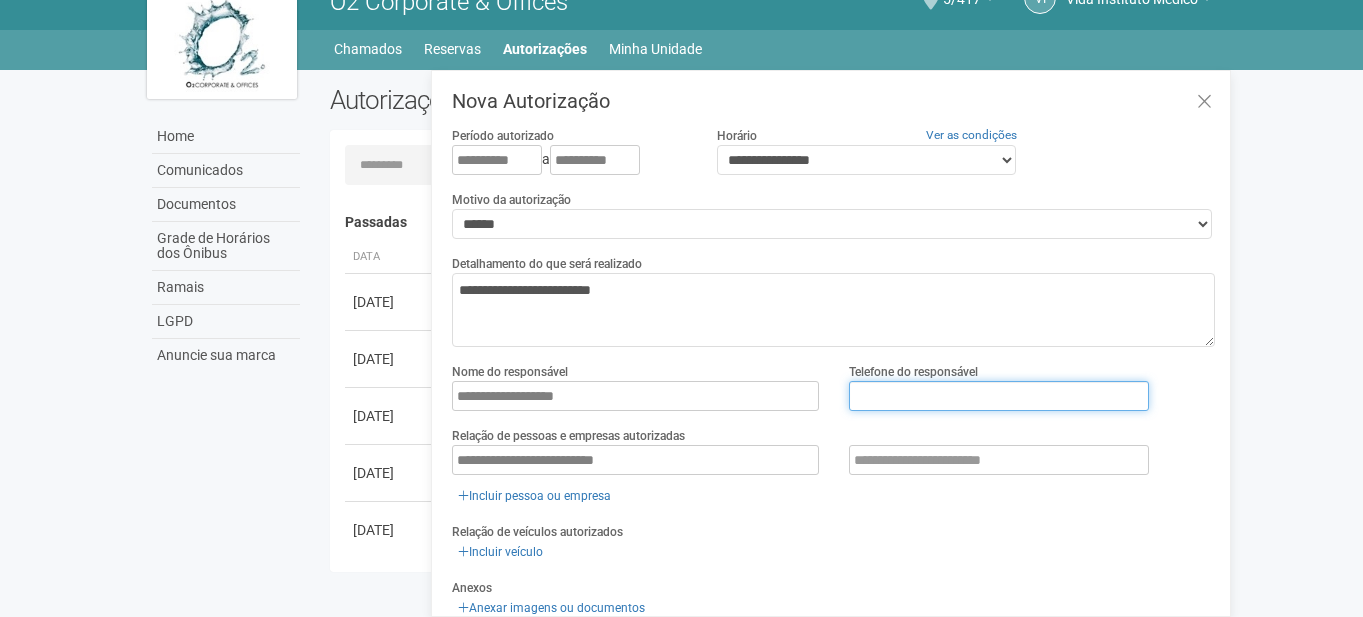 click at bounding box center (999, 396) 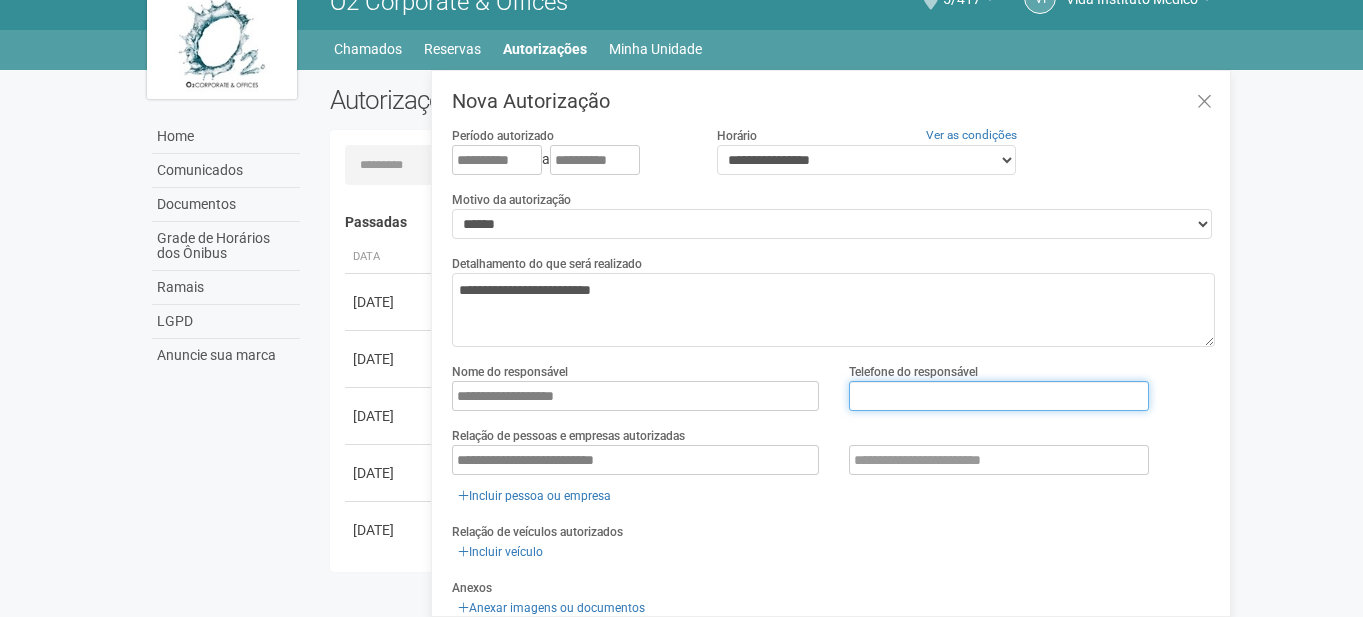 type on "**********" 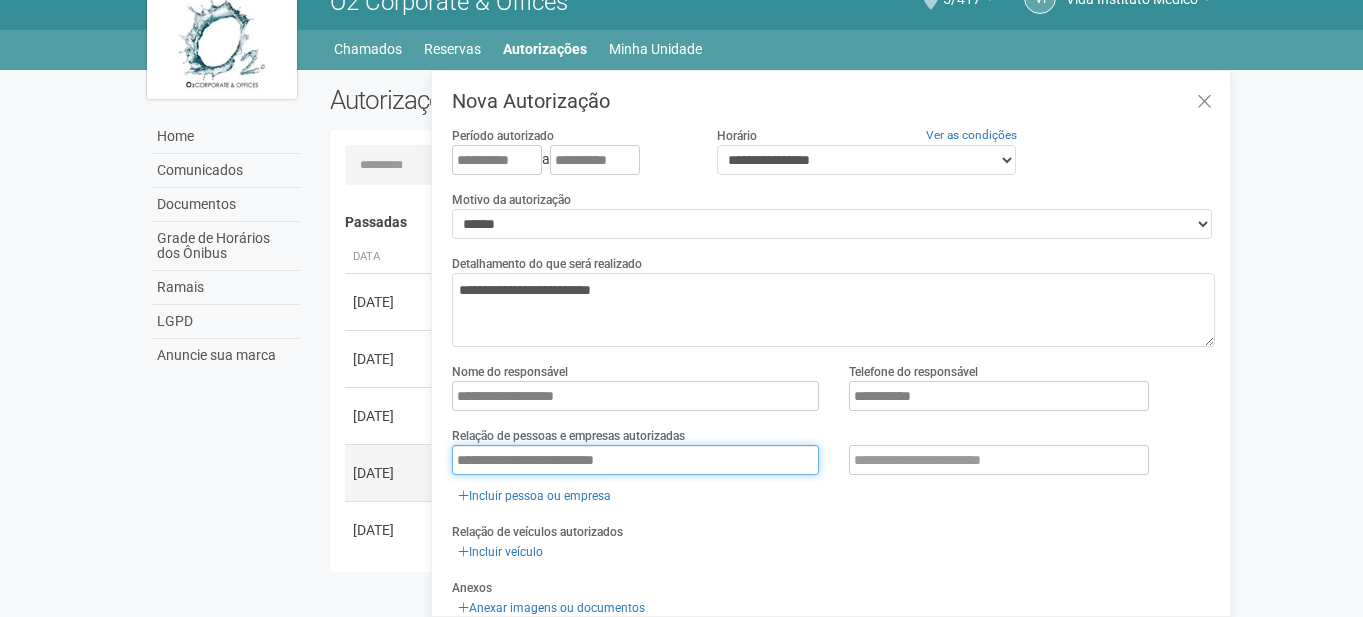 drag, startPoint x: 775, startPoint y: 453, endPoint x: 383, endPoint y: 446, distance: 392.0625 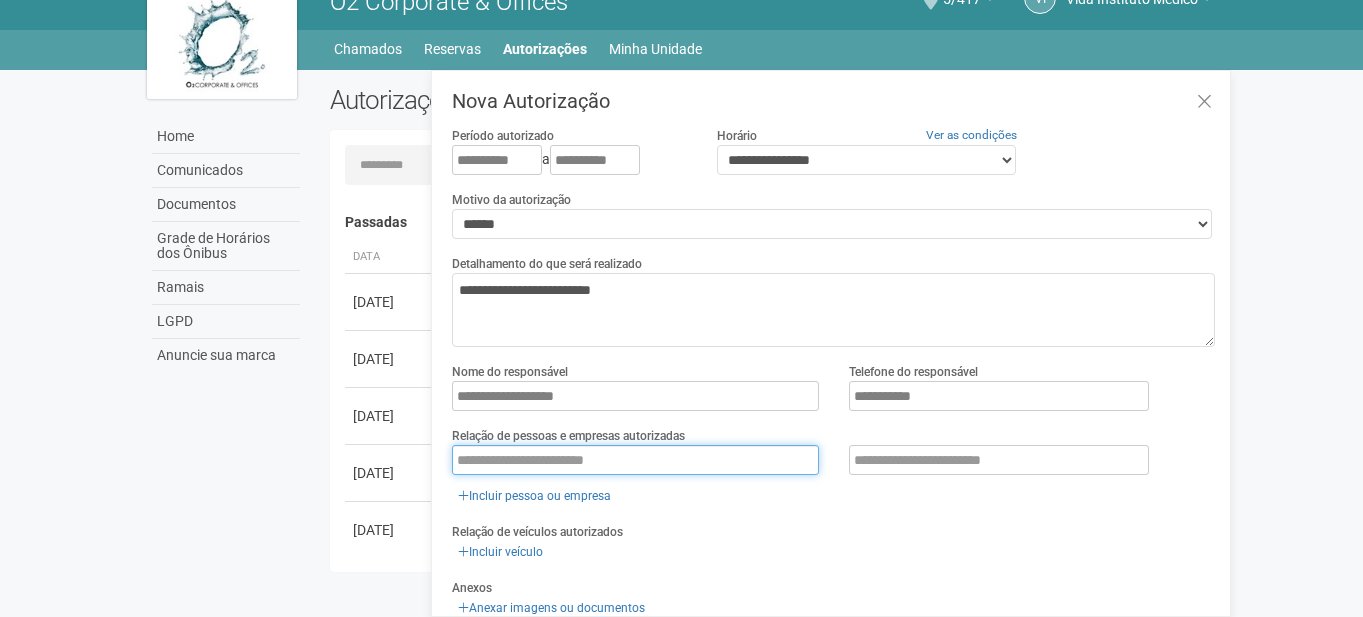 click at bounding box center (635, 460) 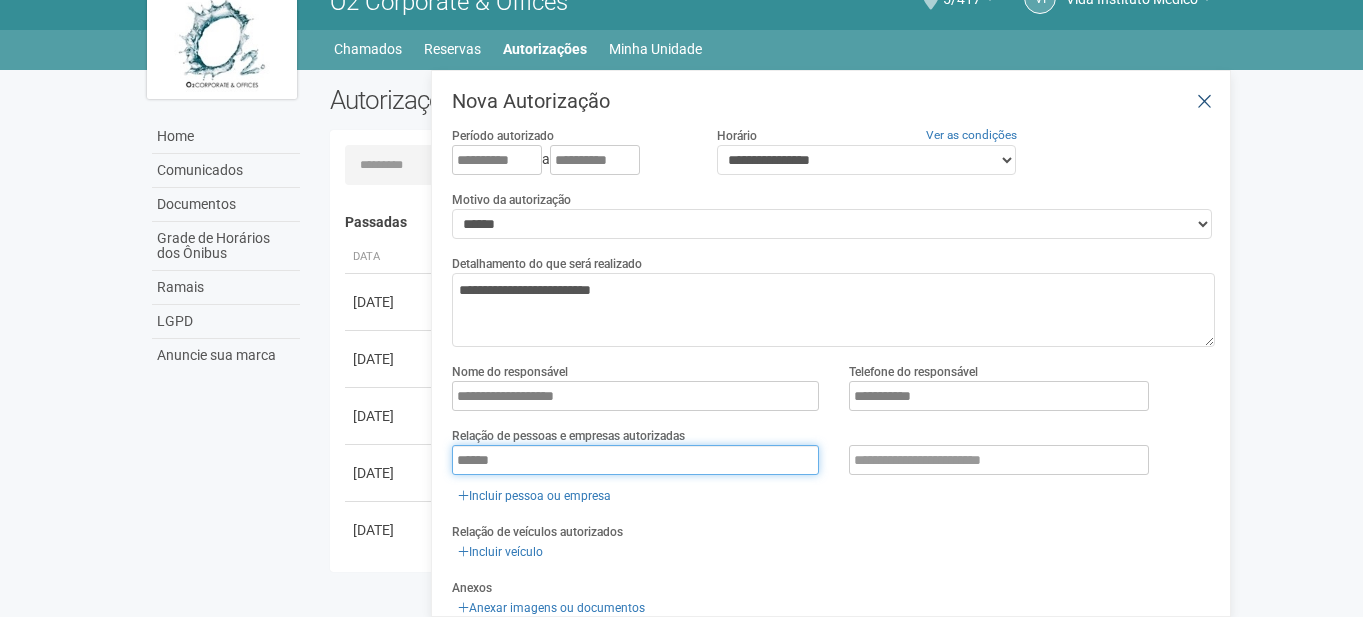 type on "******" 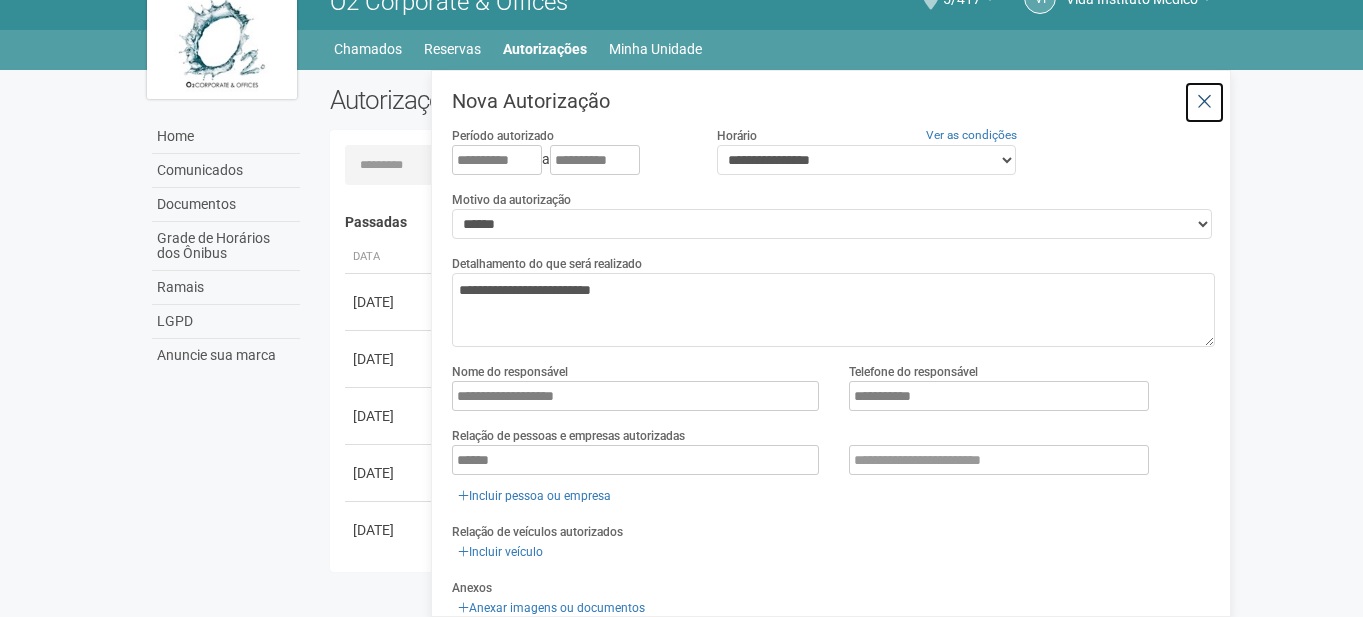 drag, startPoint x: 1207, startPoint y: 101, endPoint x: 1092, endPoint y: 202, distance: 153.05554 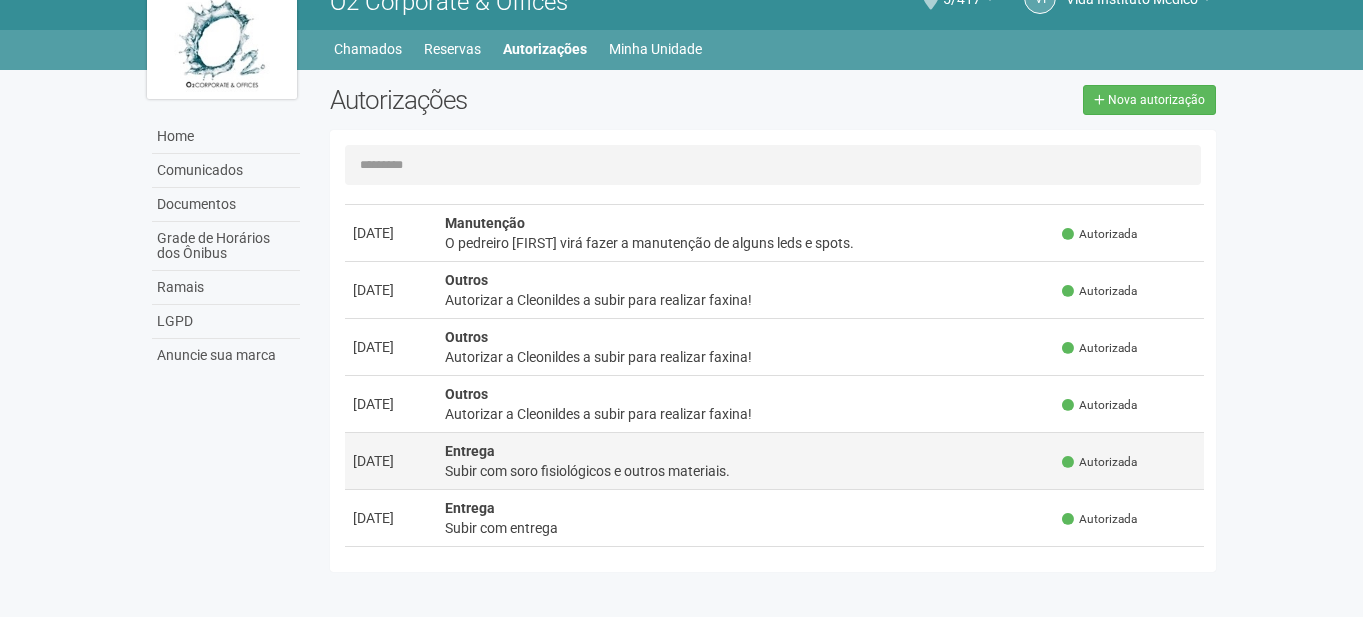 scroll, scrollTop: 100, scrollLeft: 0, axis: vertical 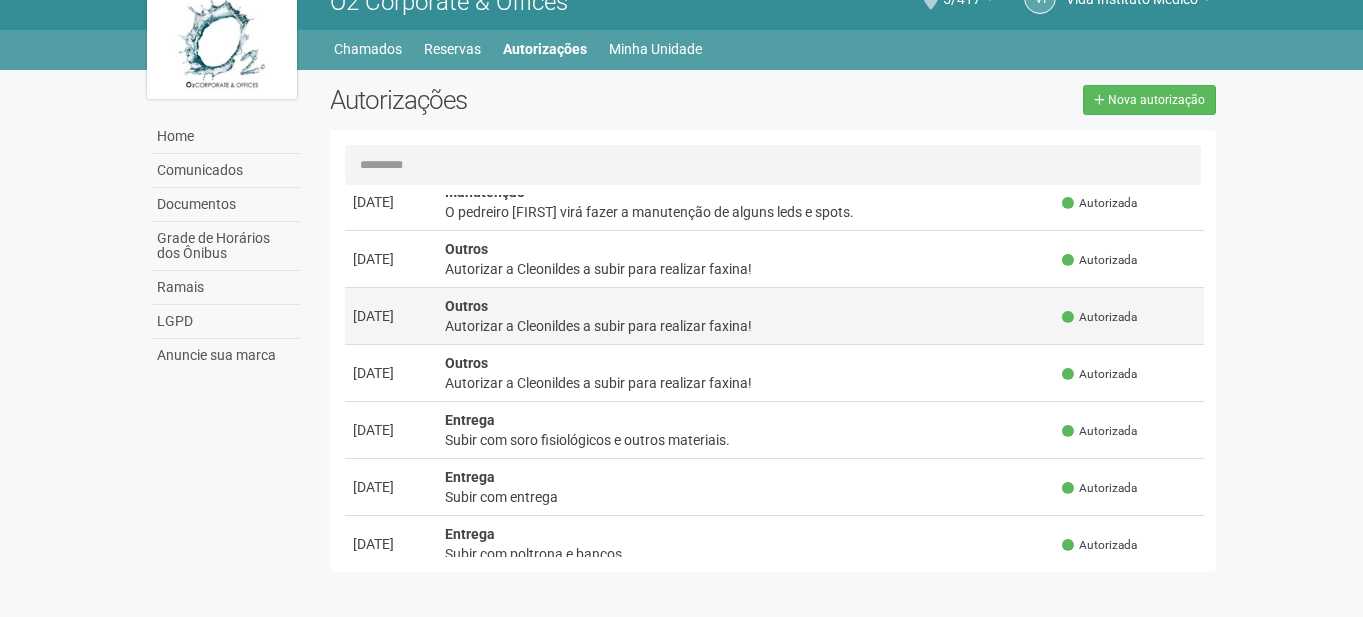 click on "Outros
Autorizar a [FIRST] a subir para realizar faxina!" at bounding box center [746, 315] 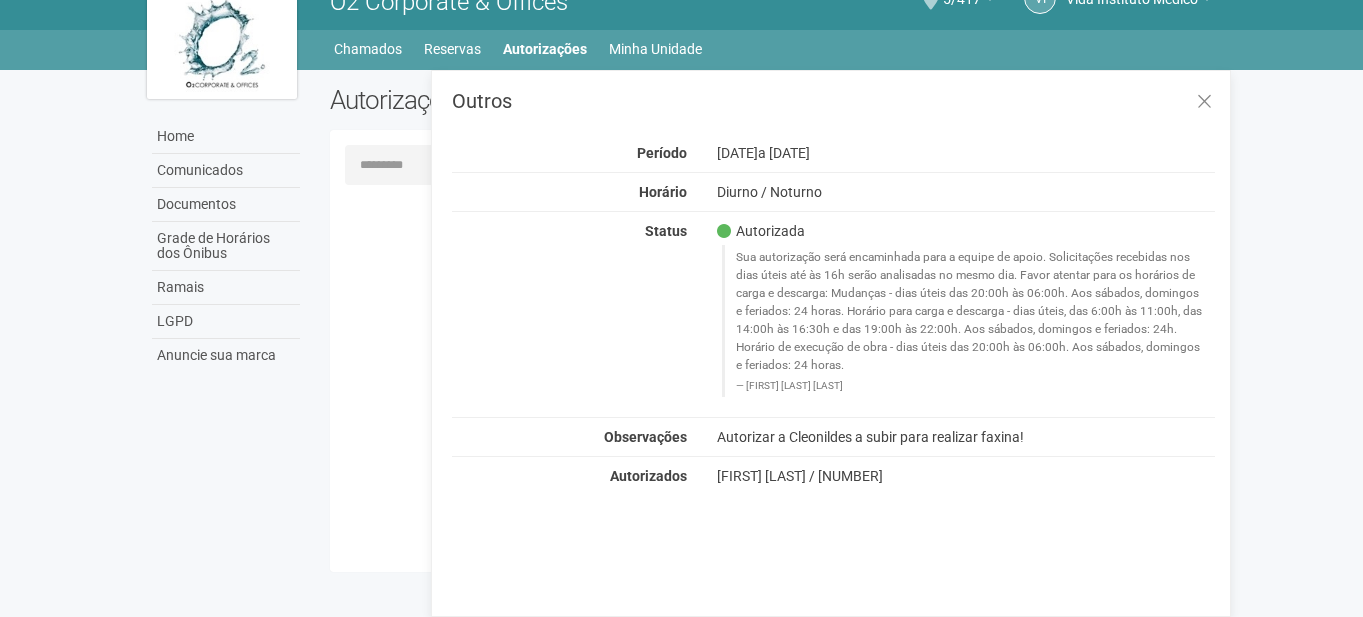 scroll, scrollTop: 0, scrollLeft: 0, axis: both 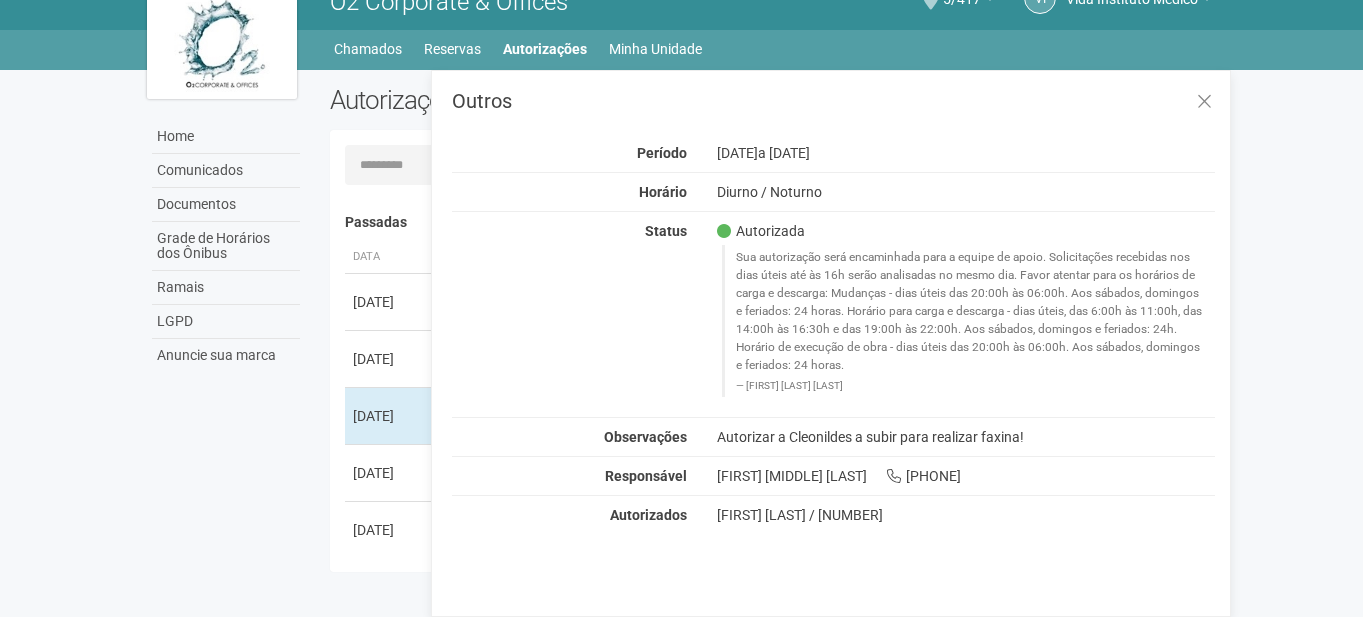 click on "Autorizar a Cleonildes a subir para realizar faxina!" at bounding box center (966, 437) 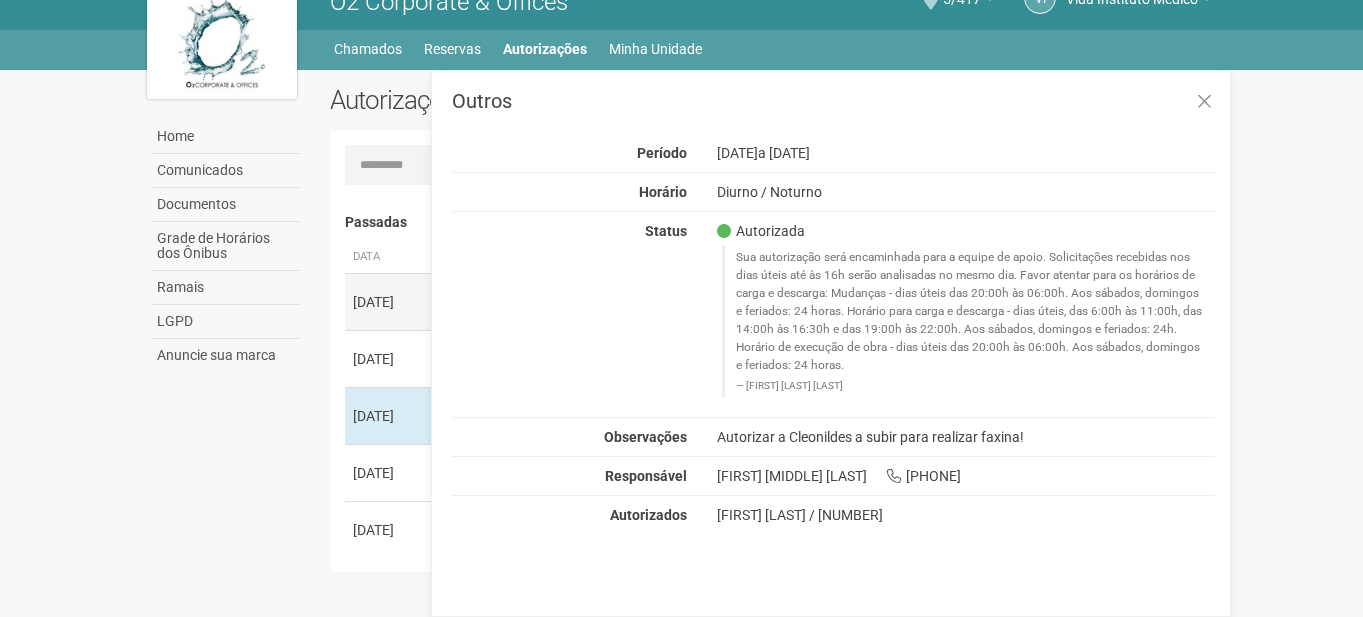 click on "[DATE]" at bounding box center [391, 301] 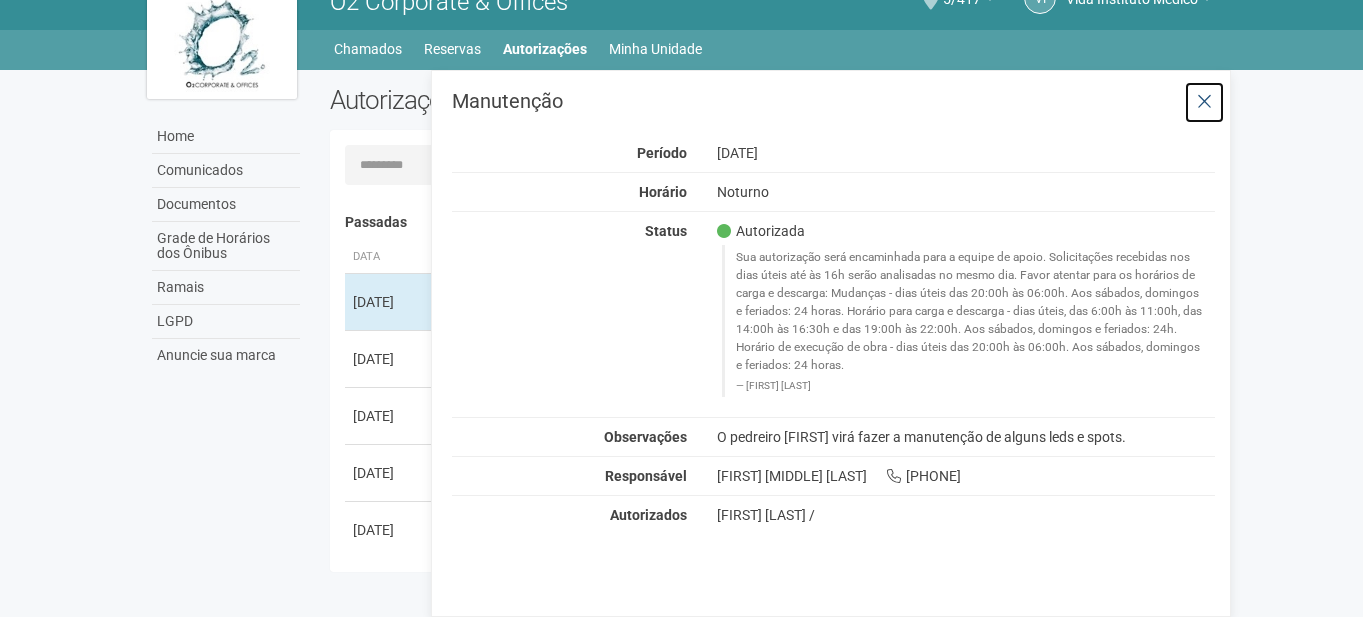 click at bounding box center [1204, 102] 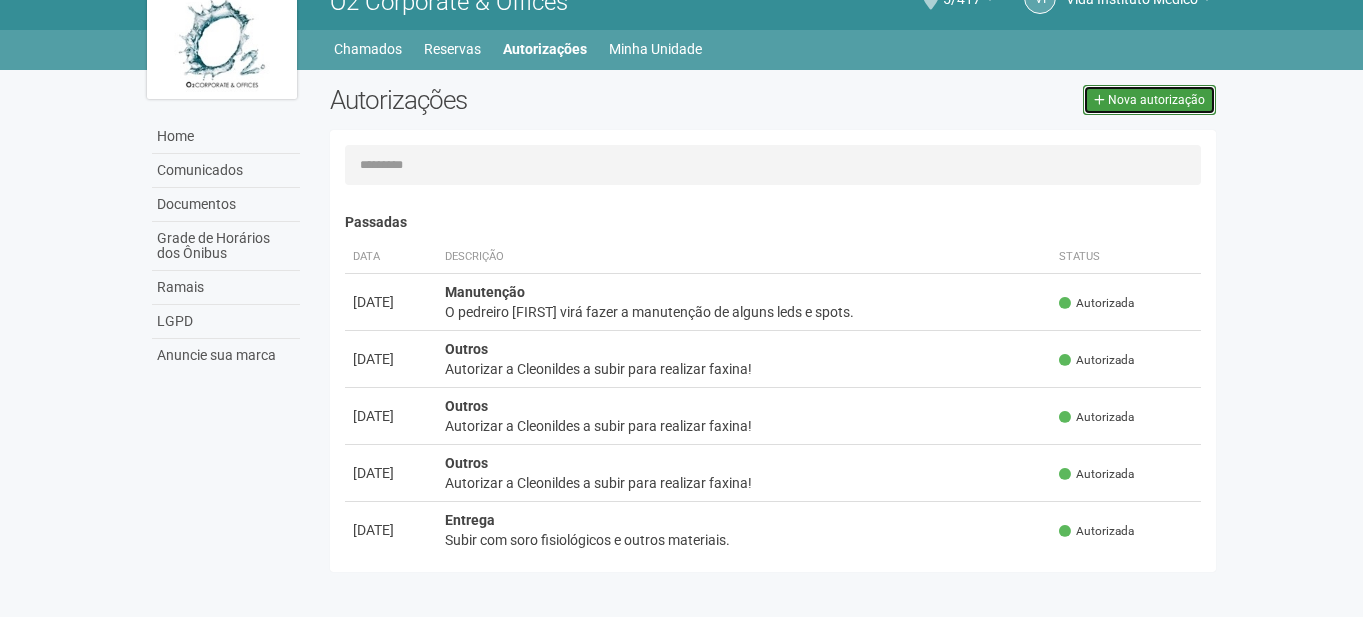click at bounding box center [1099, 100] 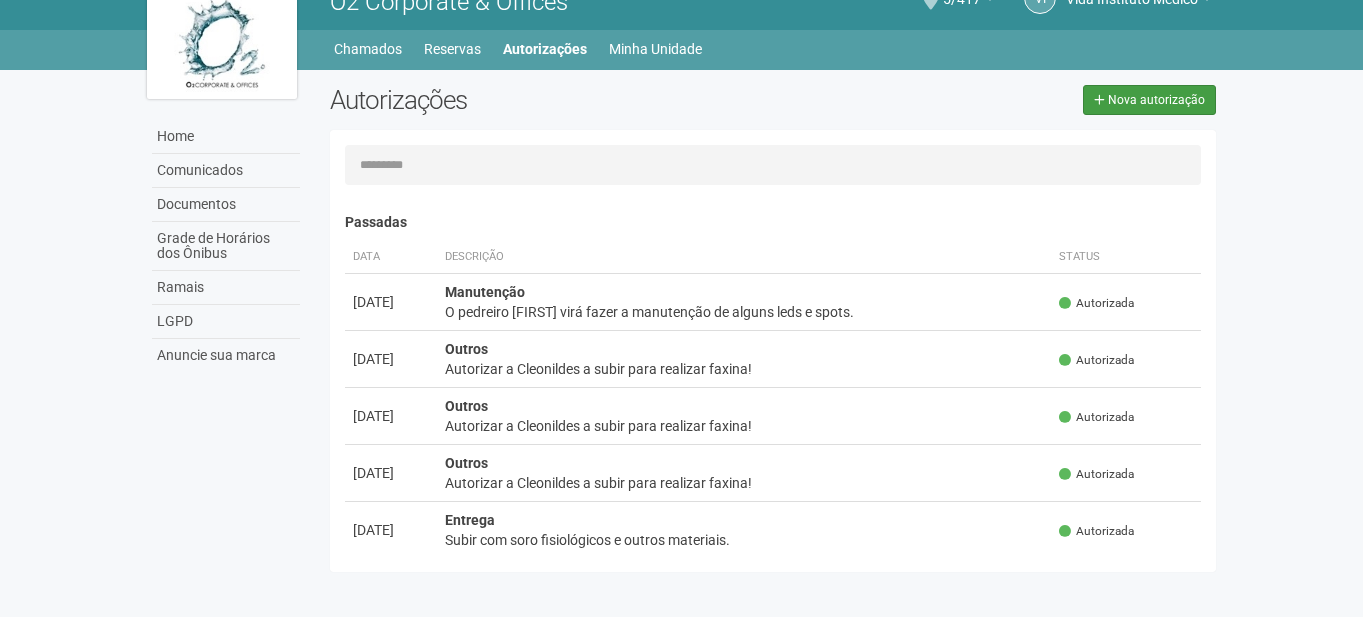 type 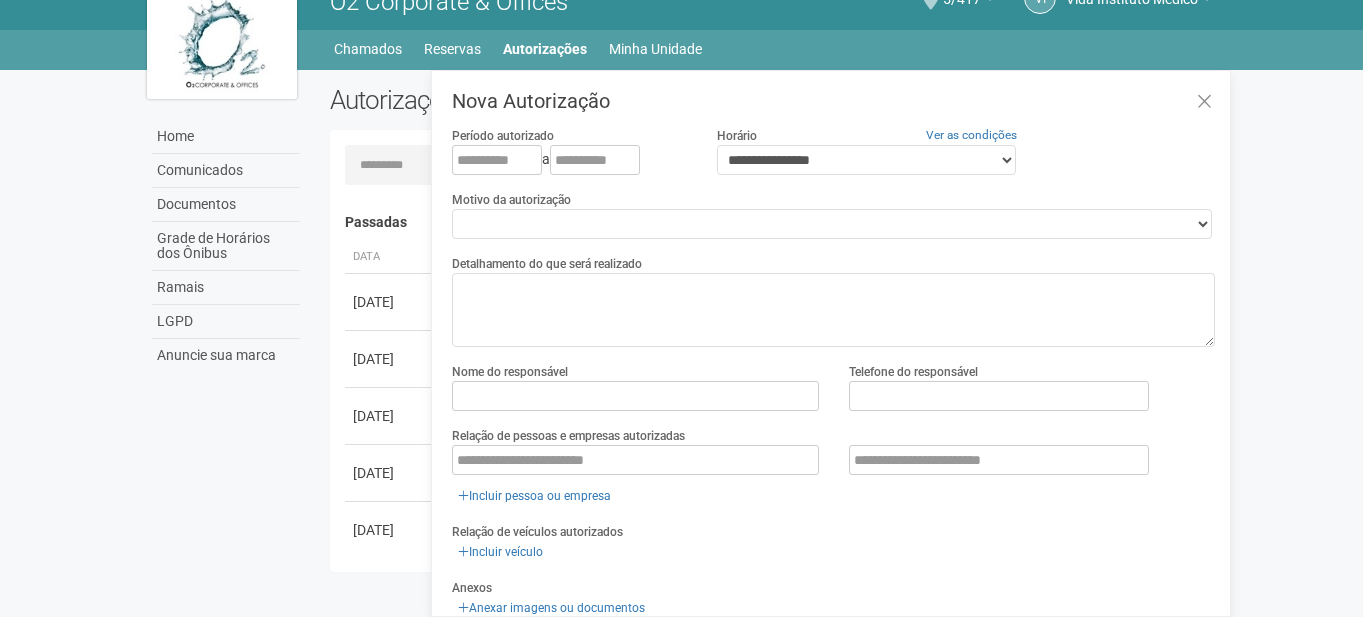 click on "Período autorizado
a" at bounding box center [569, 150] 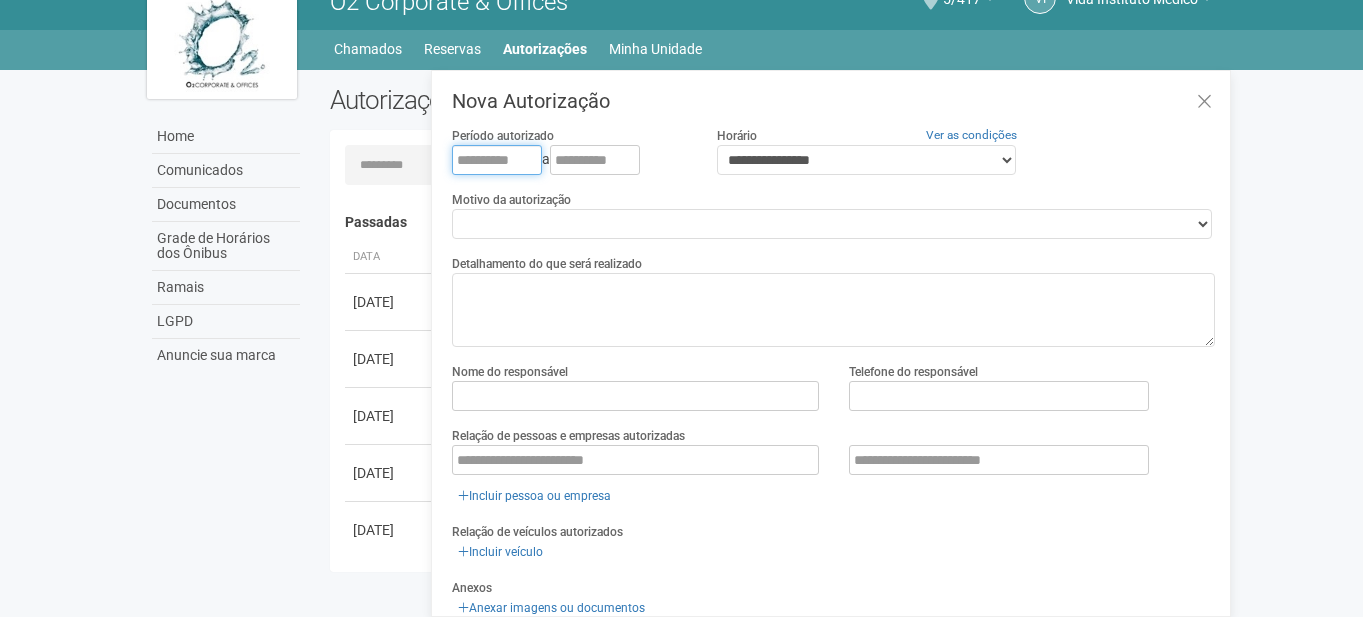 click at bounding box center [497, 160] 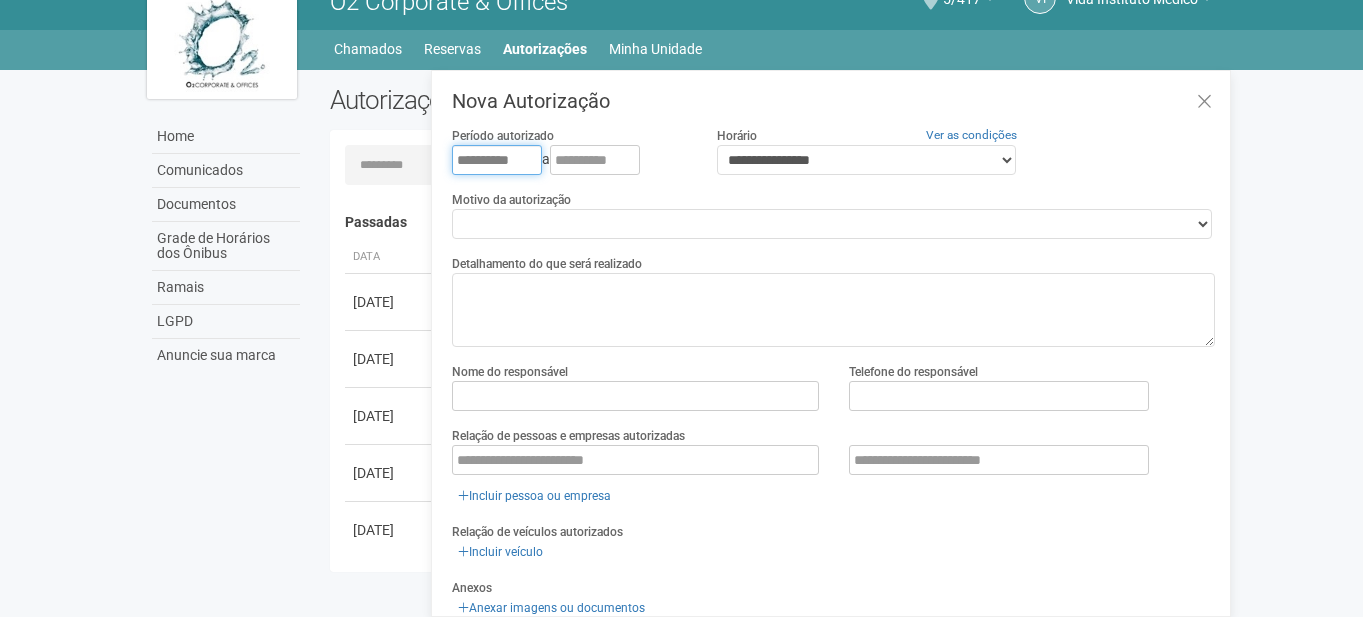 type on "**********" 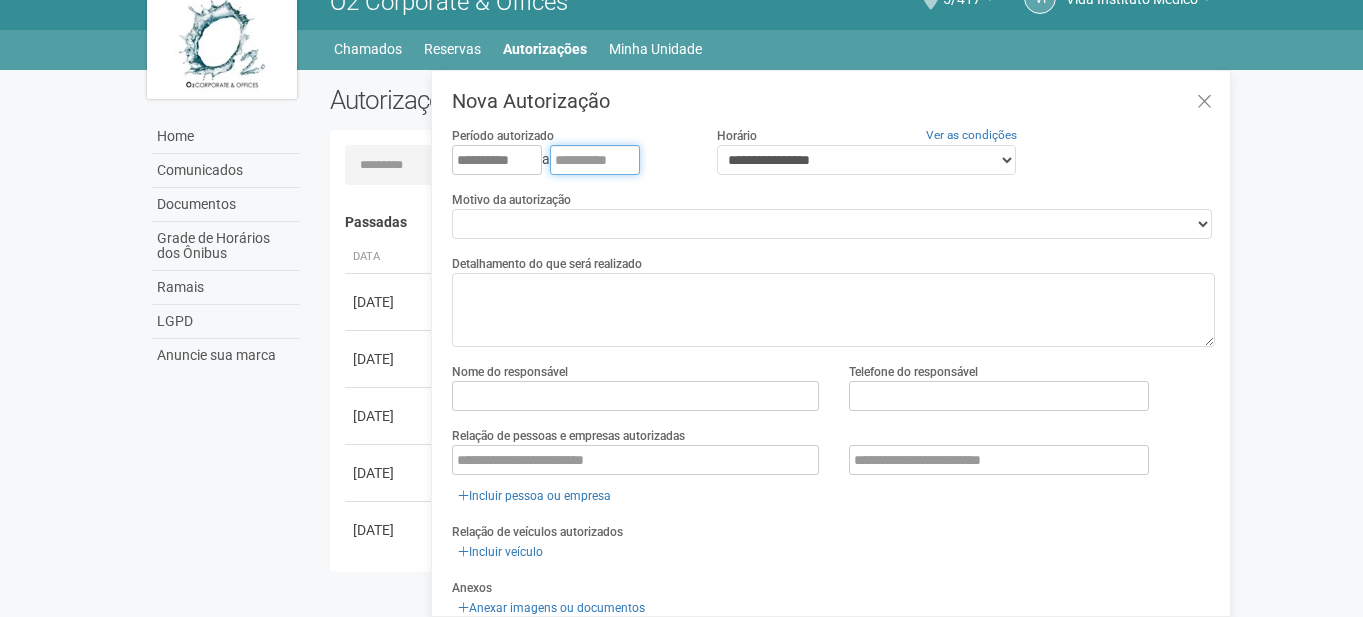 click at bounding box center [595, 160] 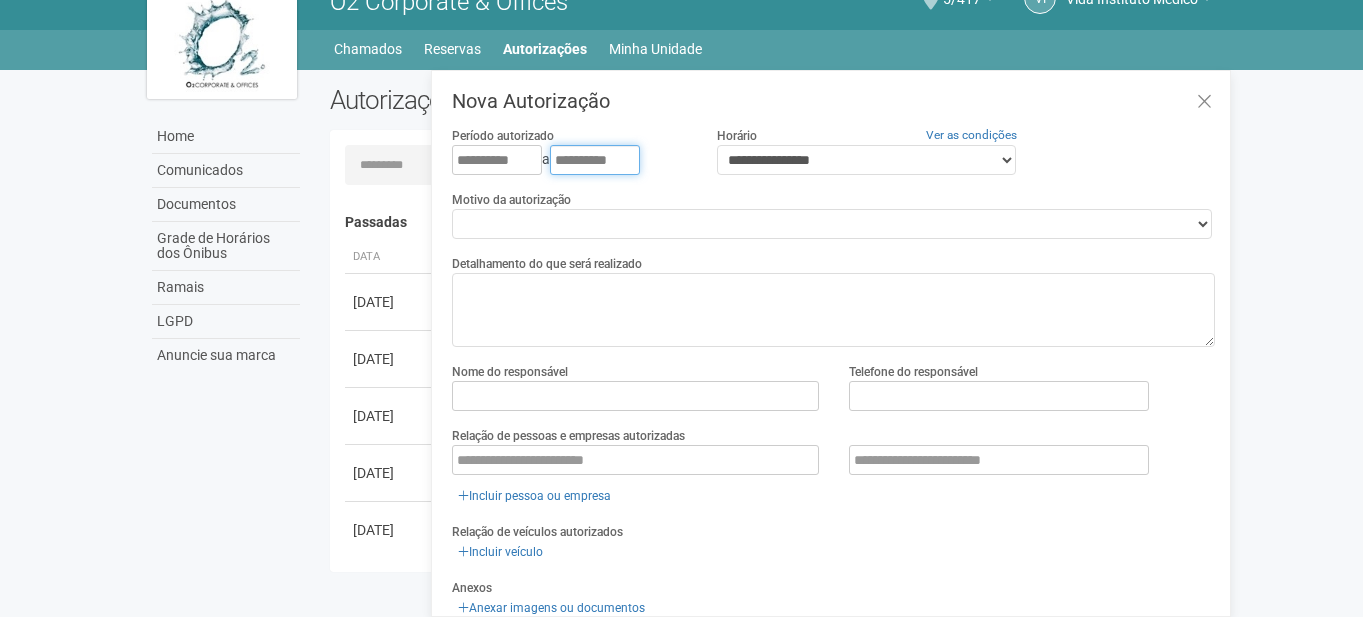 type on "**********" 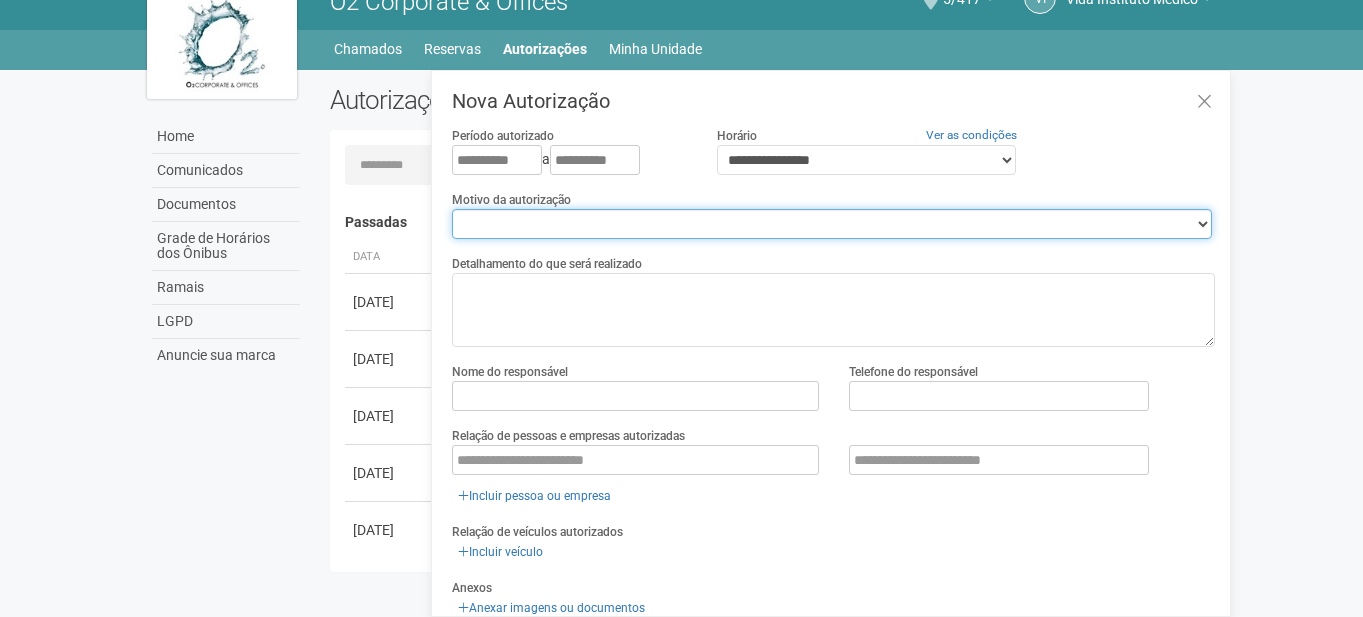 click on "**********" at bounding box center (832, 224) 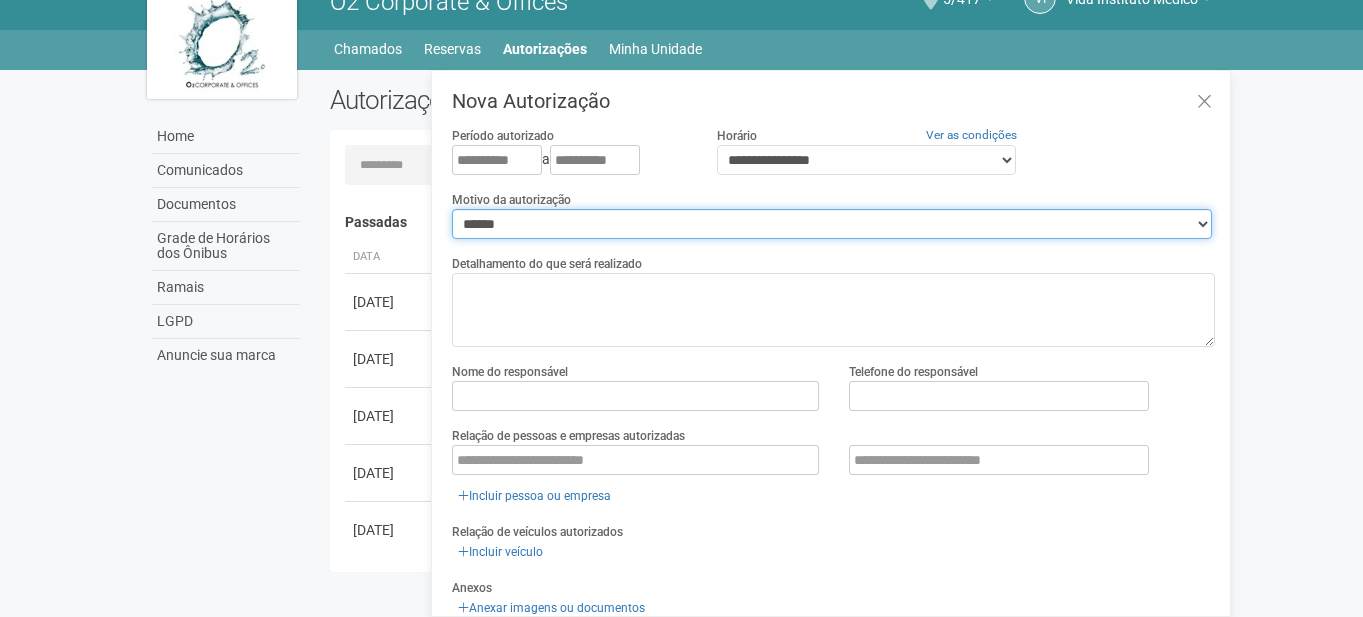 click on "**********" at bounding box center (832, 224) 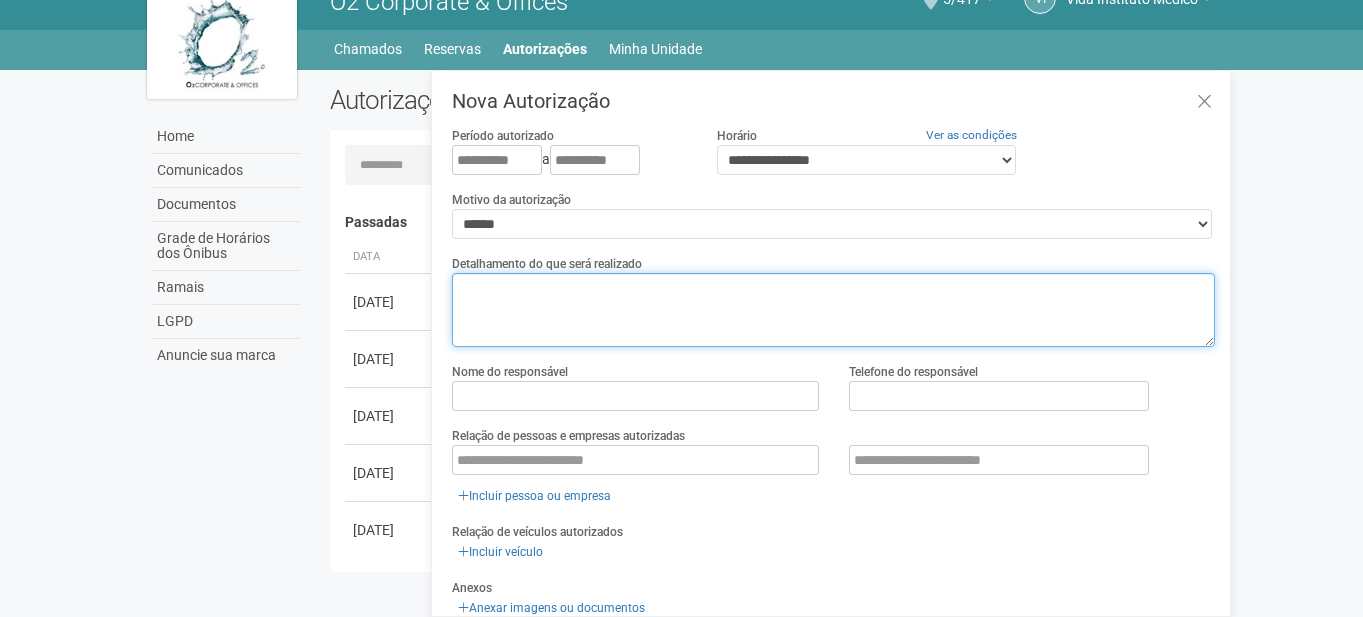 click at bounding box center (833, 310) 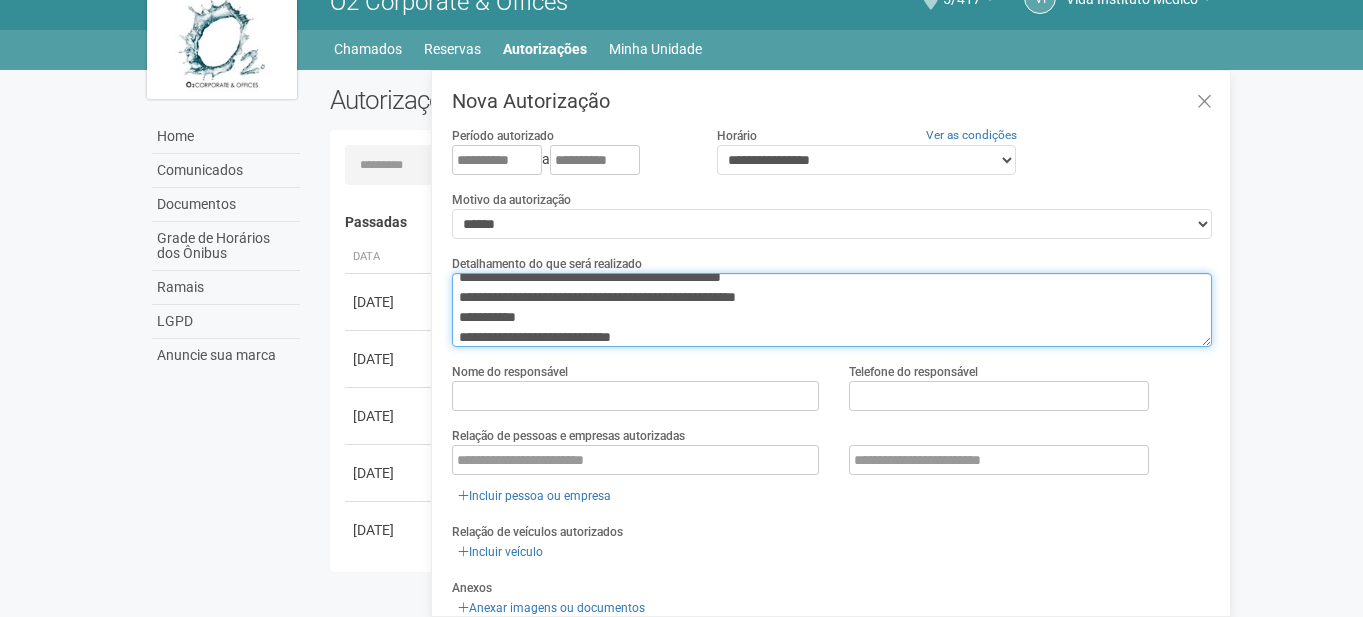 scroll, scrollTop: 20, scrollLeft: 0, axis: vertical 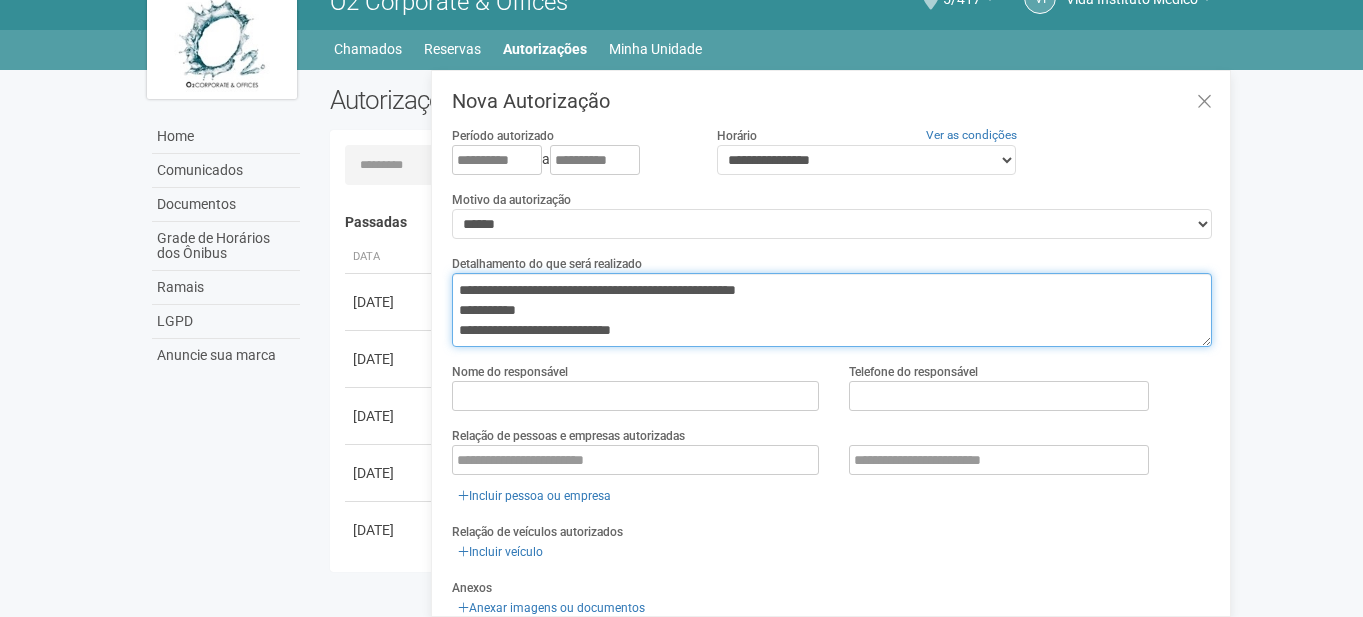 drag, startPoint x: 574, startPoint y: 332, endPoint x: 464, endPoint y: 328, distance: 110.0727 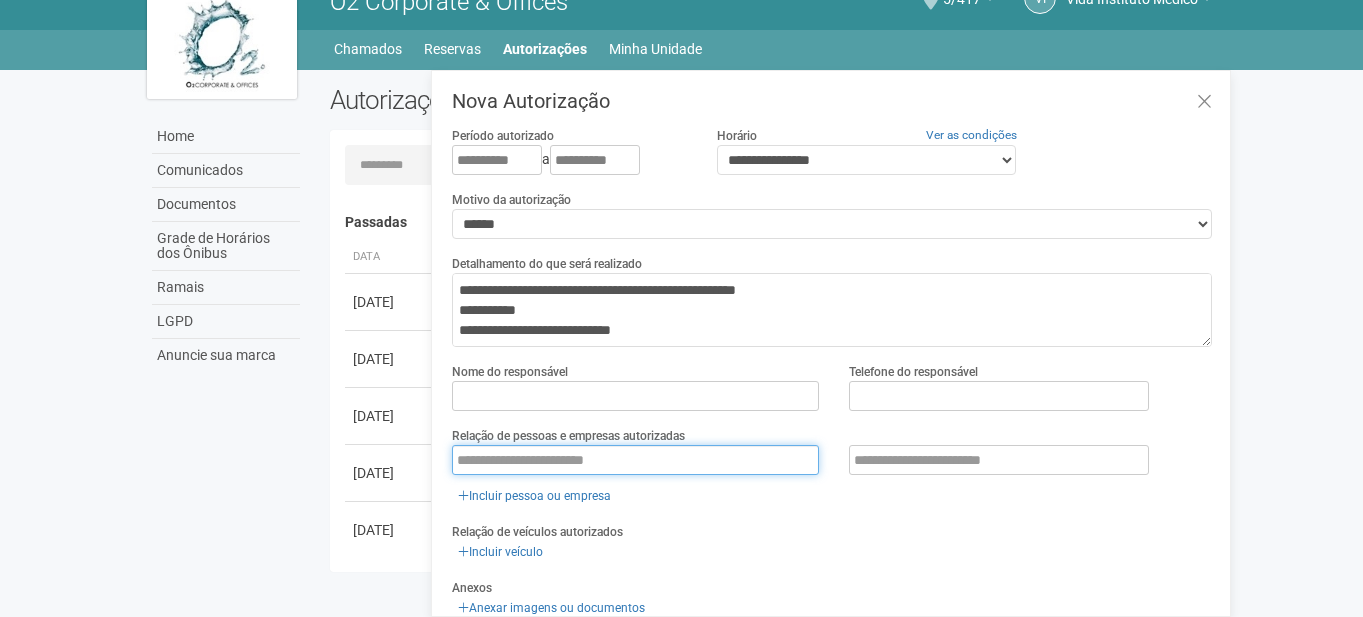 click at bounding box center (635, 460) 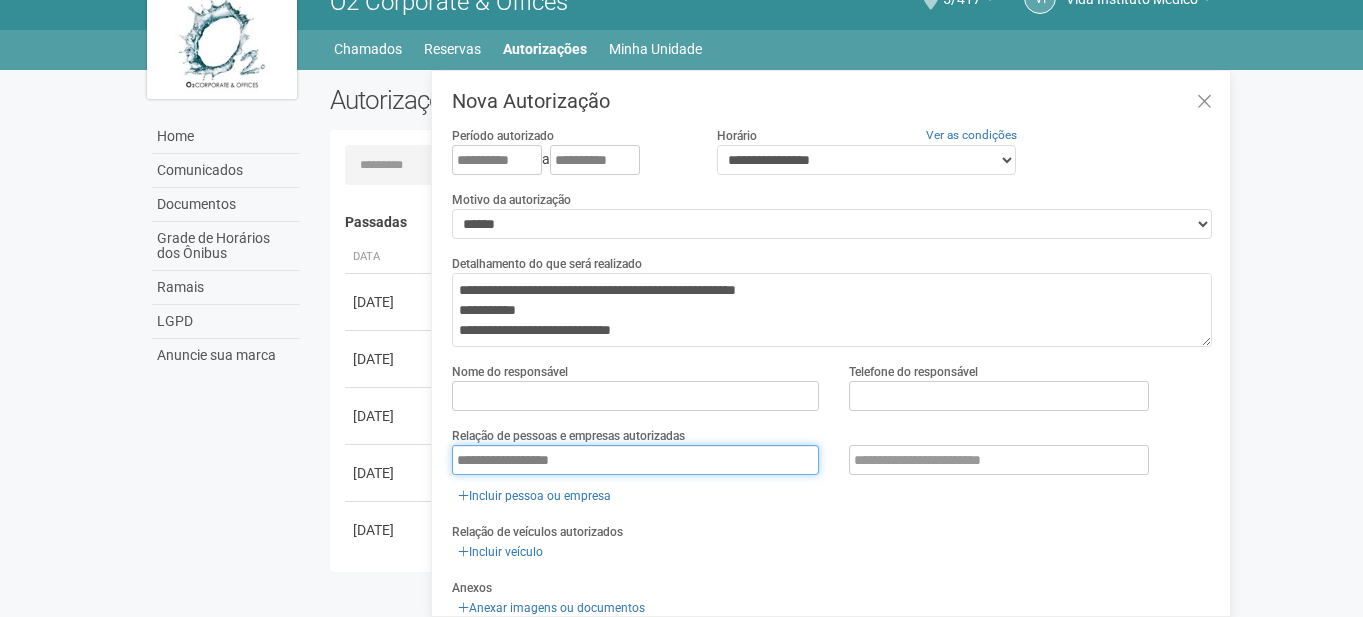 type on "**********" 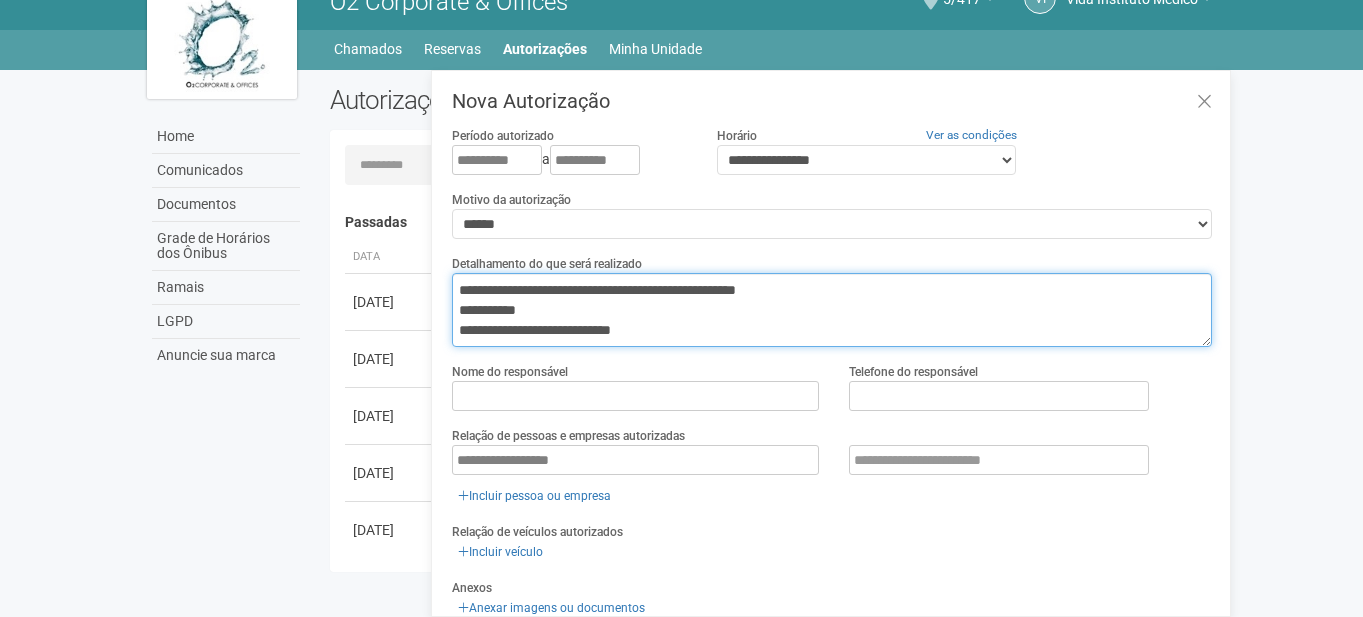 drag, startPoint x: 681, startPoint y: 321, endPoint x: 580, endPoint y: 323, distance: 101.0198 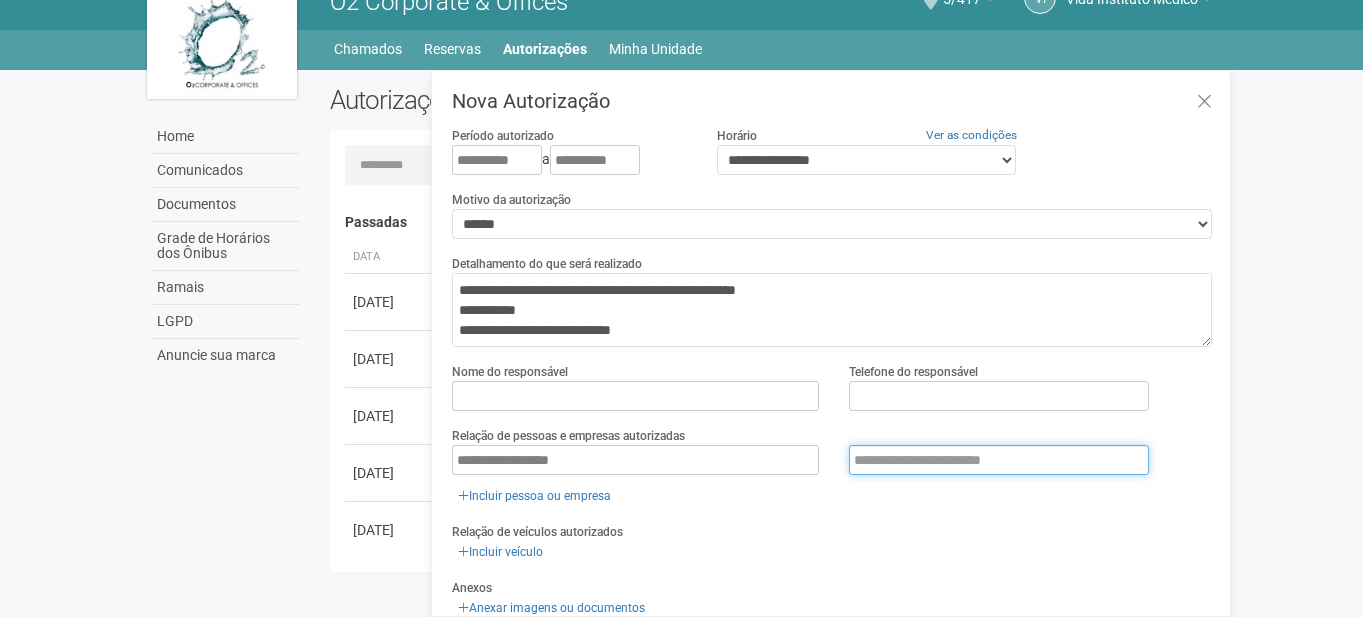 click at bounding box center [999, 460] 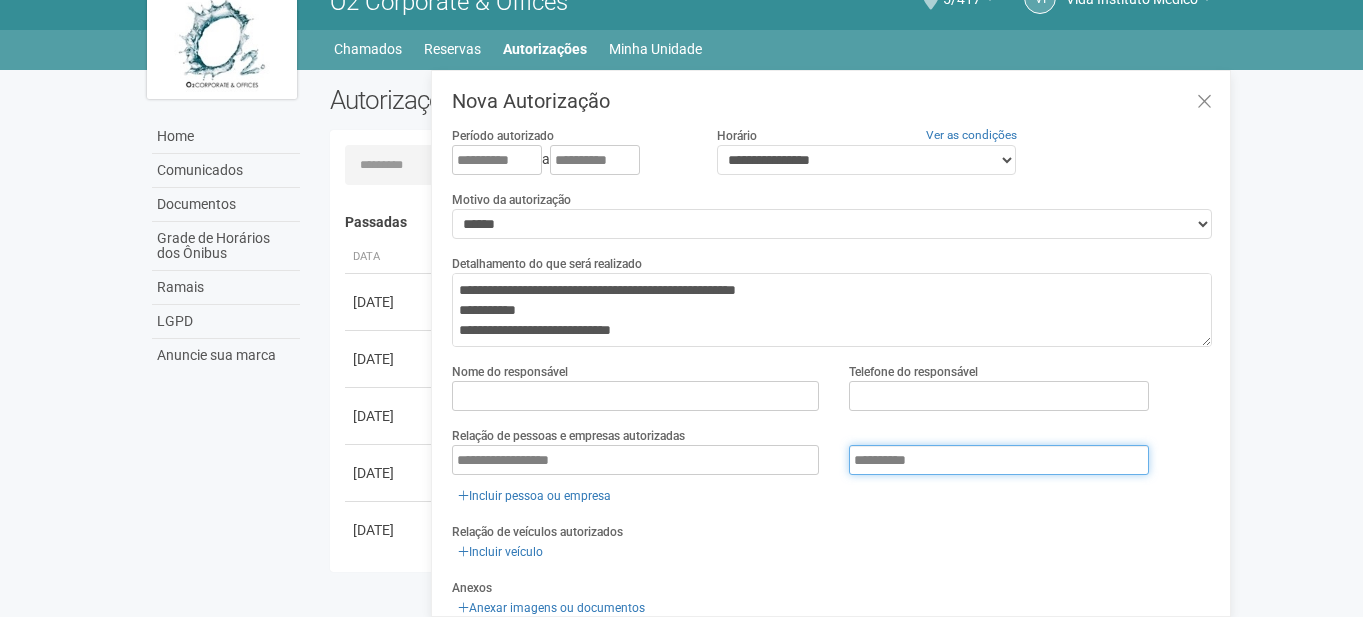 type on "**********" 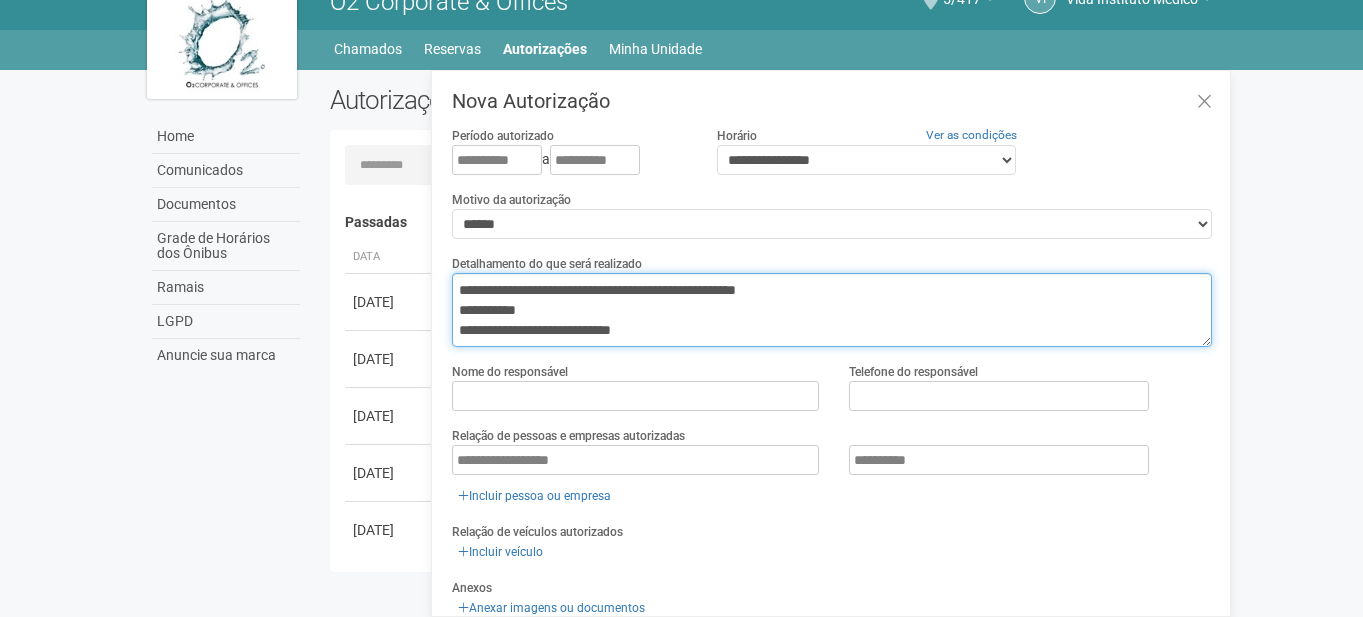 scroll, scrollTop: 0, scrollLeft: 0, axis: both 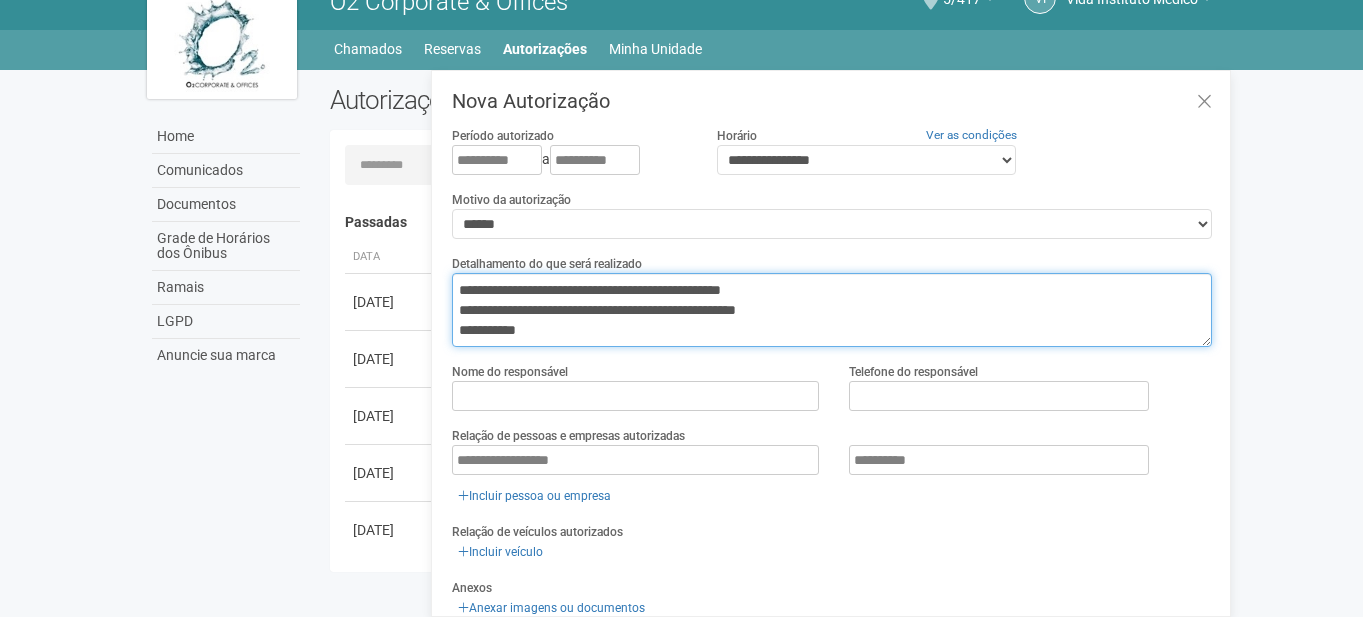 drag, startPoint x: 736, startPoint y: 285, endPoint x: 538, endPoint y: 306, distance: 199.11052 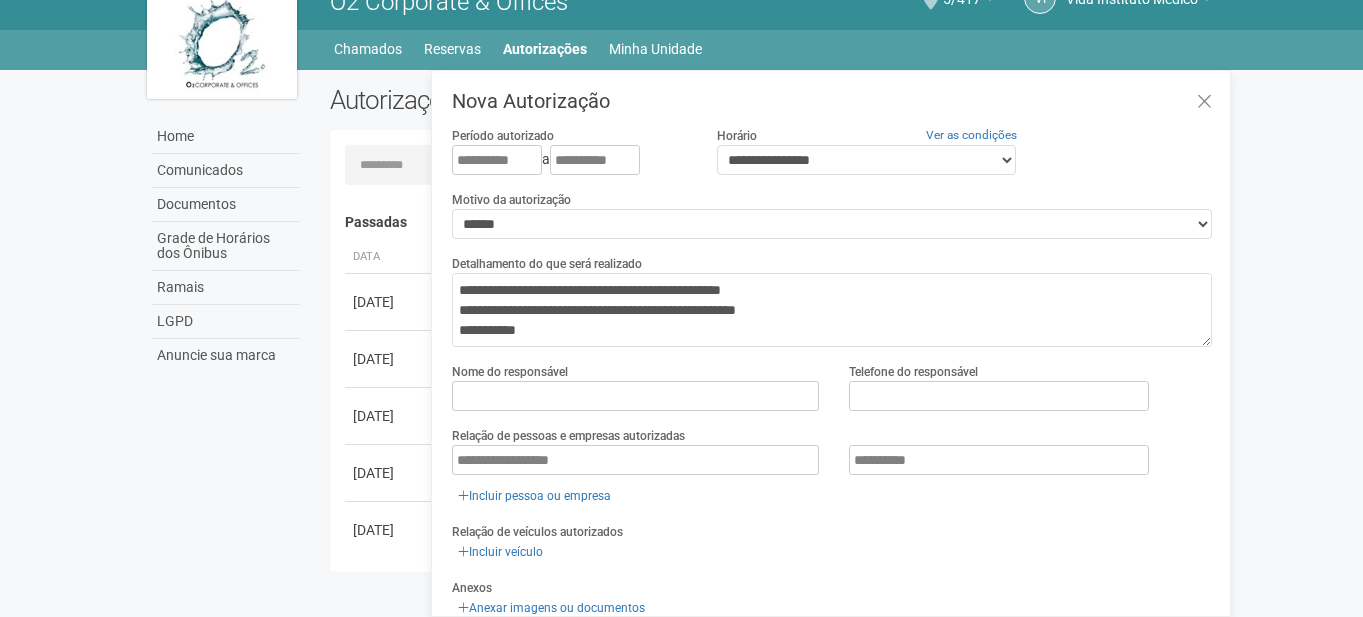 click on "Nome do responsável
Telefone do responsável" at bounding box center [833, 394] 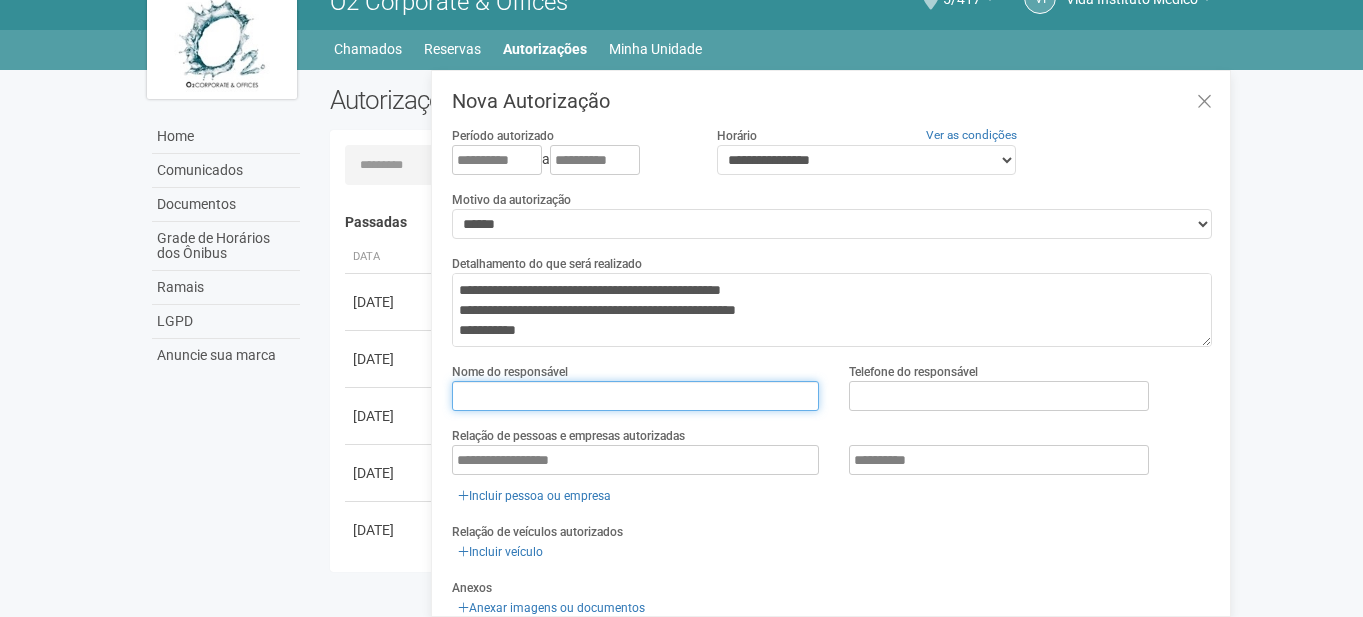click at bounding box center (635, 396) 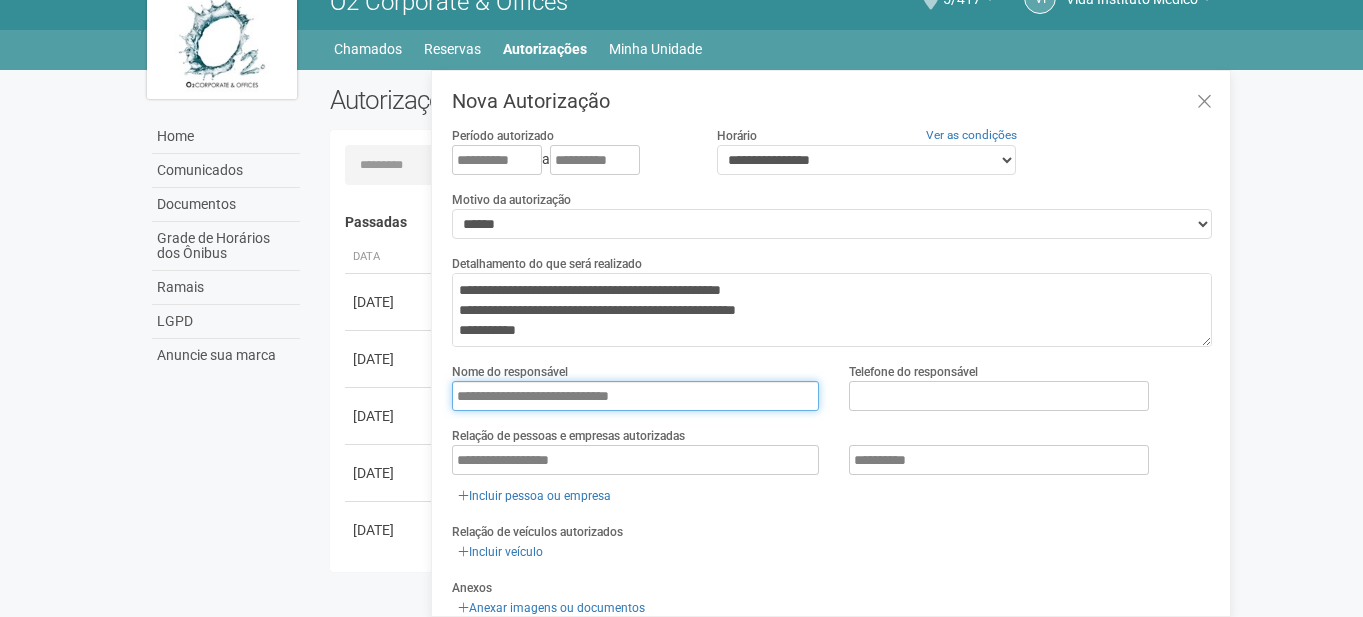 type on "**********" 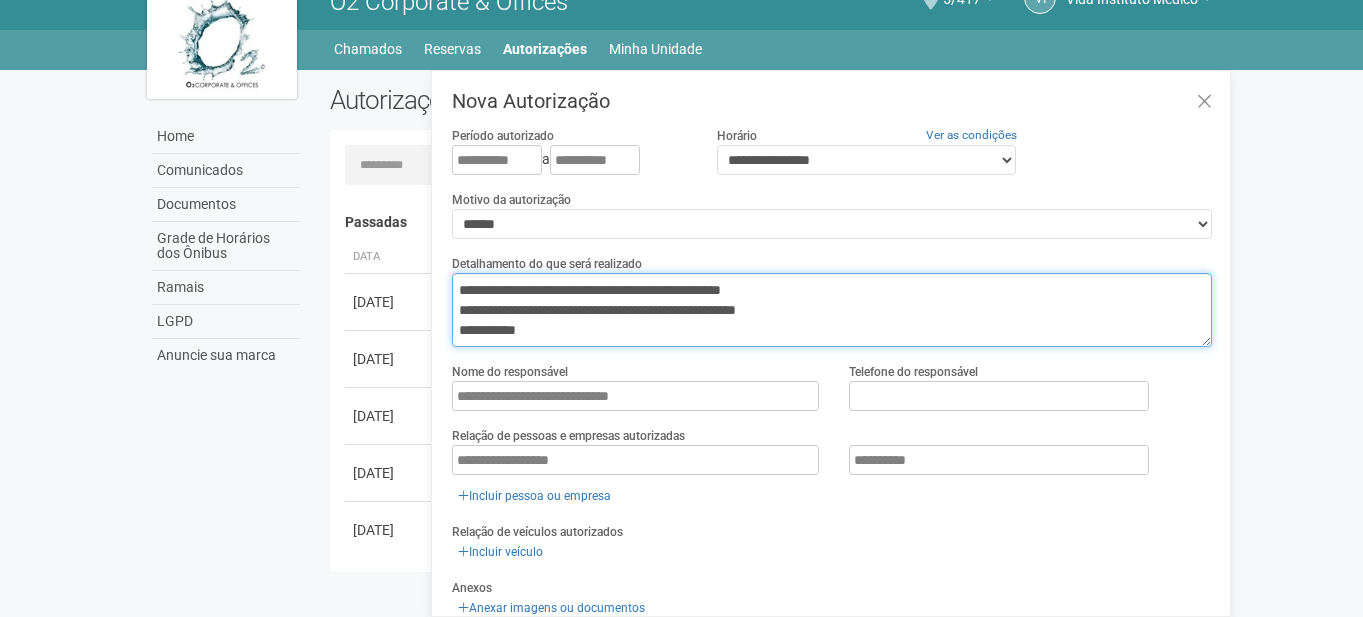 drag, startPoint x: 850, startPoint y: 306, endPoint x: 740, endPoint y: 304, distance: 110.01818 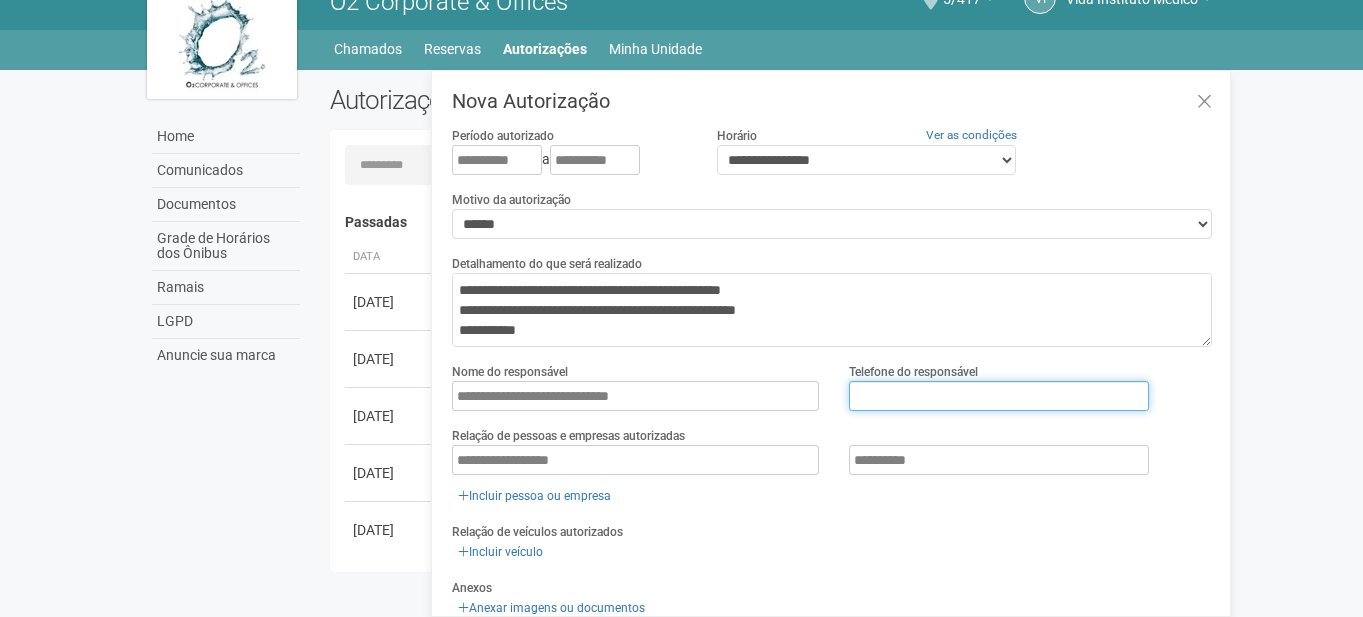 click at bounding box center (999, 396) 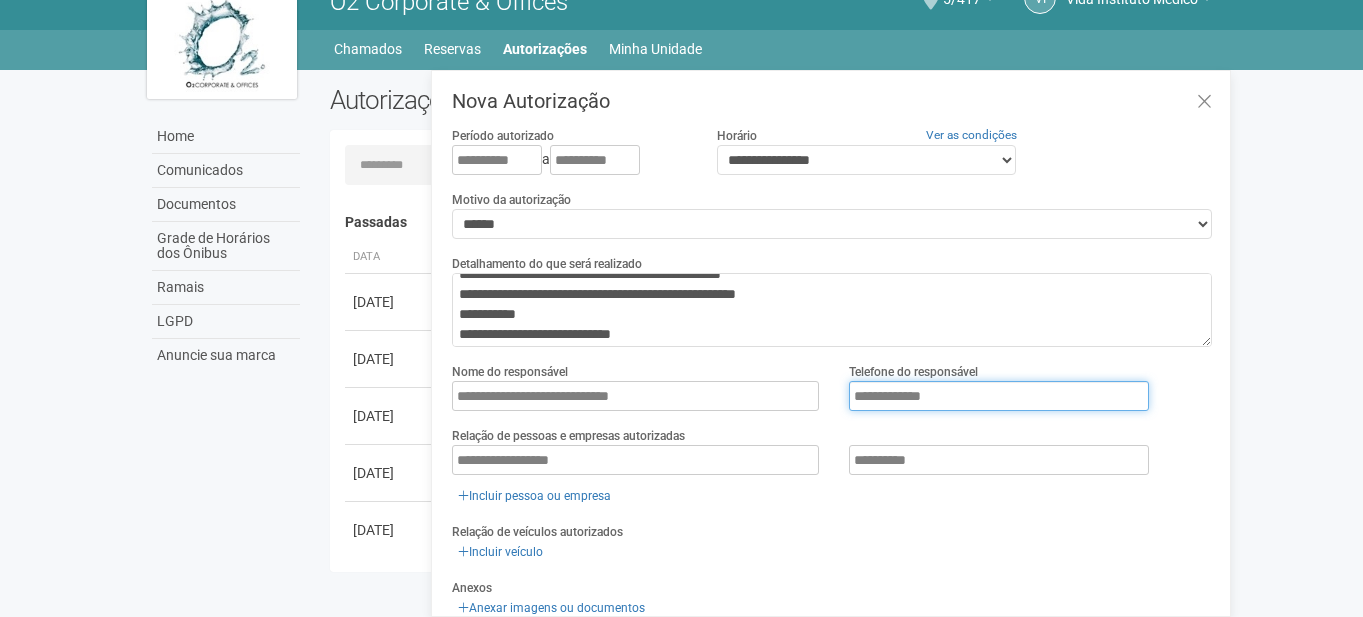 scroll, scrollTop: 20, scrollLeft: 0, axis: vertical 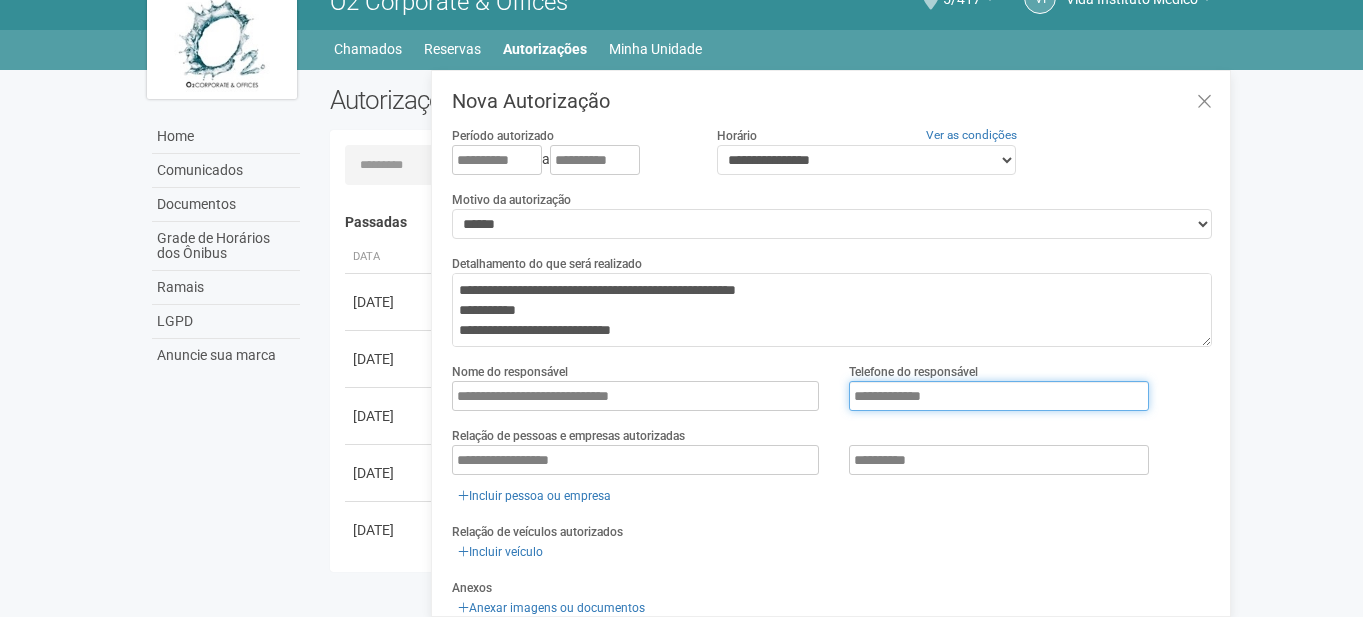 type on "**********" 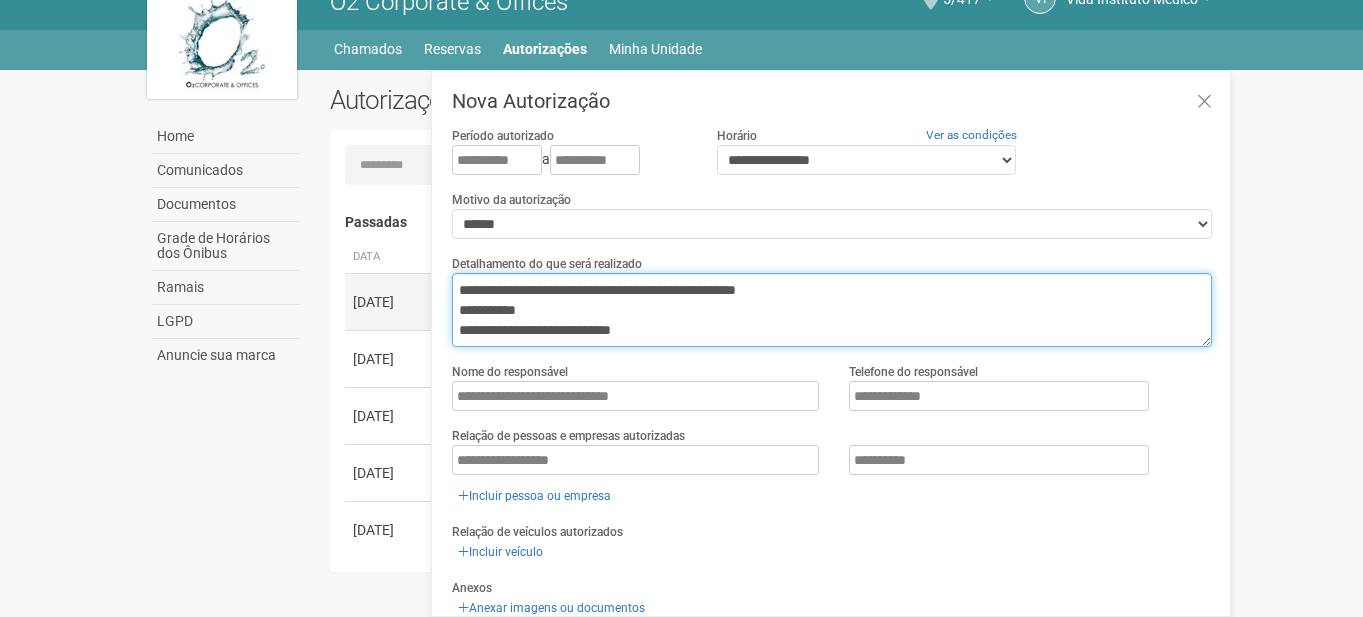 scroll, scrollTop: 0, scrollLeft: 0, axis: both 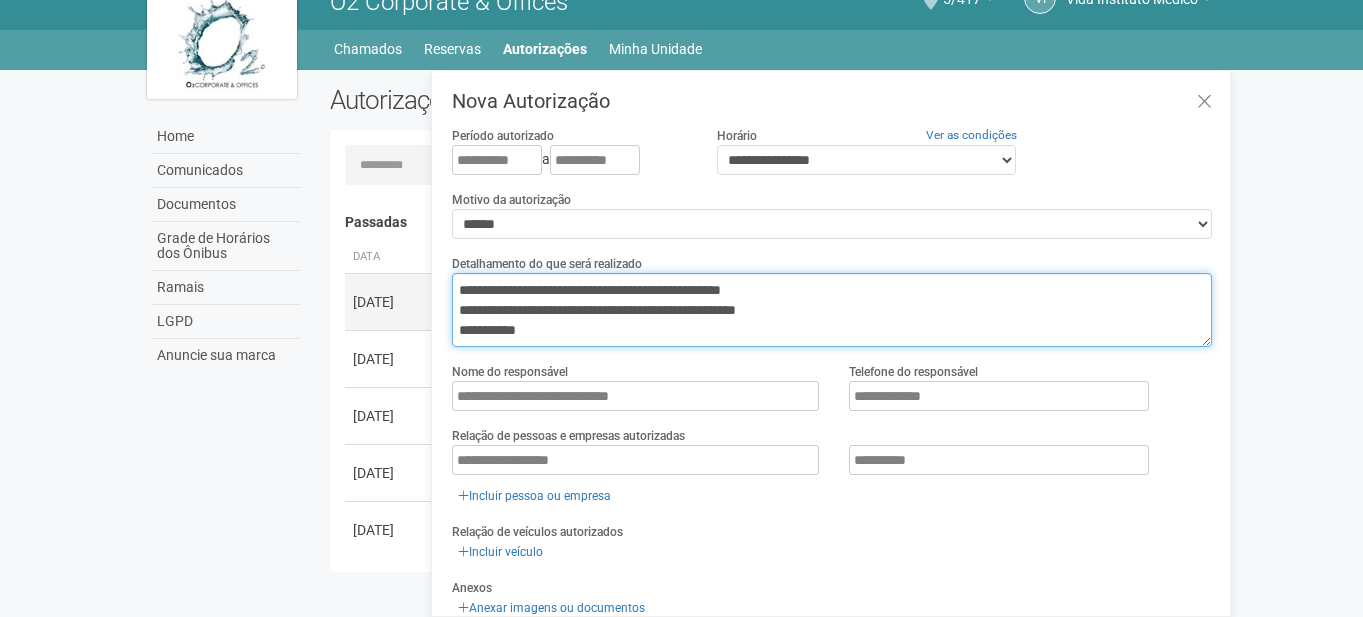 drag, startPoint x: 676, startPoint y: 329, endPoint x: 398, endPoint y: 303, distance: 279.21317 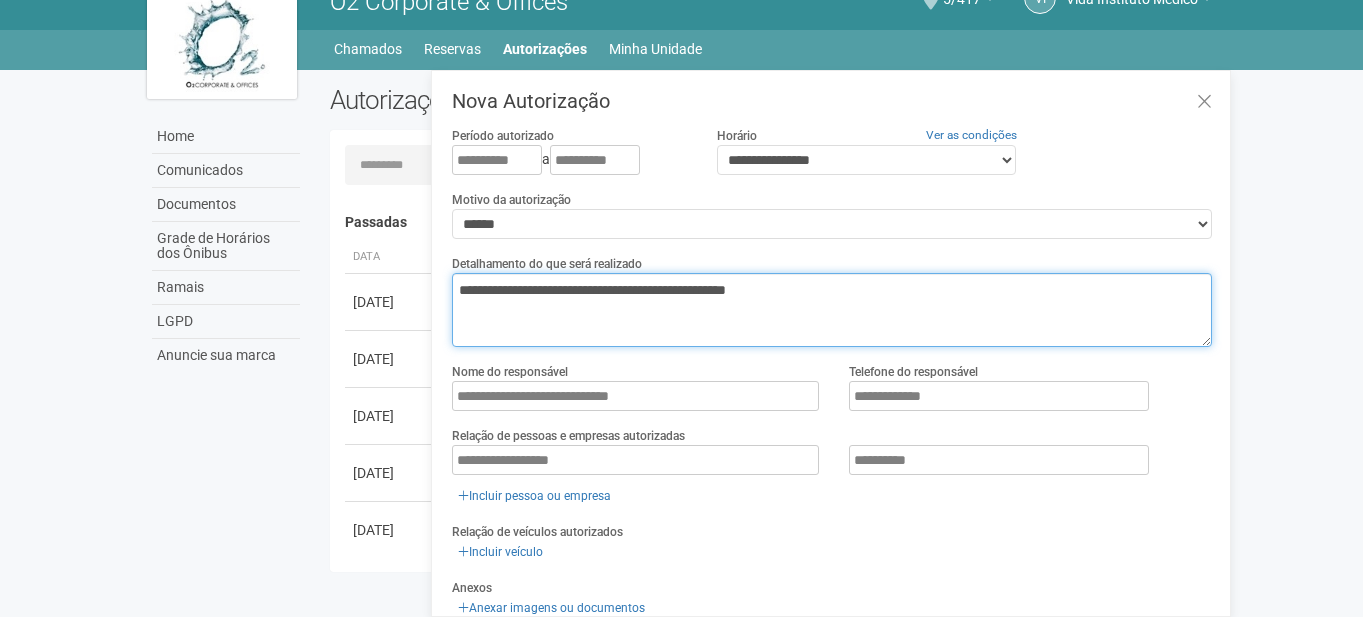 click on "**********" at bounding box center [832, 310] 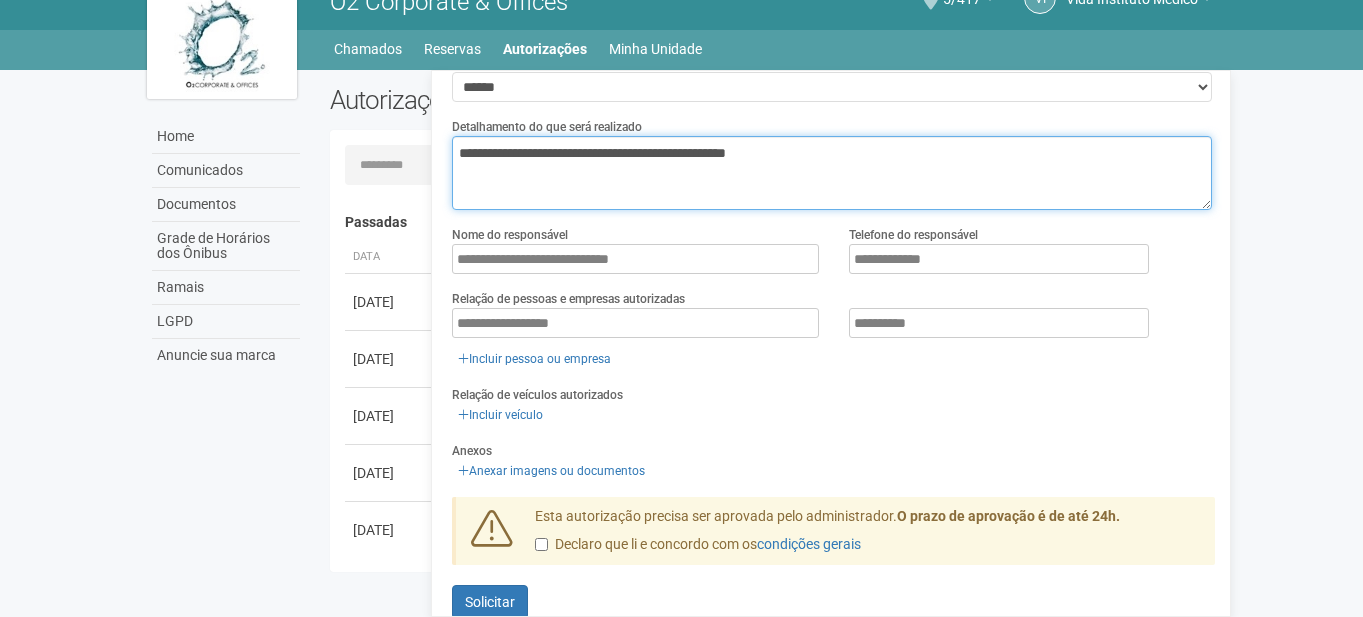 scroll, scrollTop: 166, scrollLeft: 0, axis: vertical 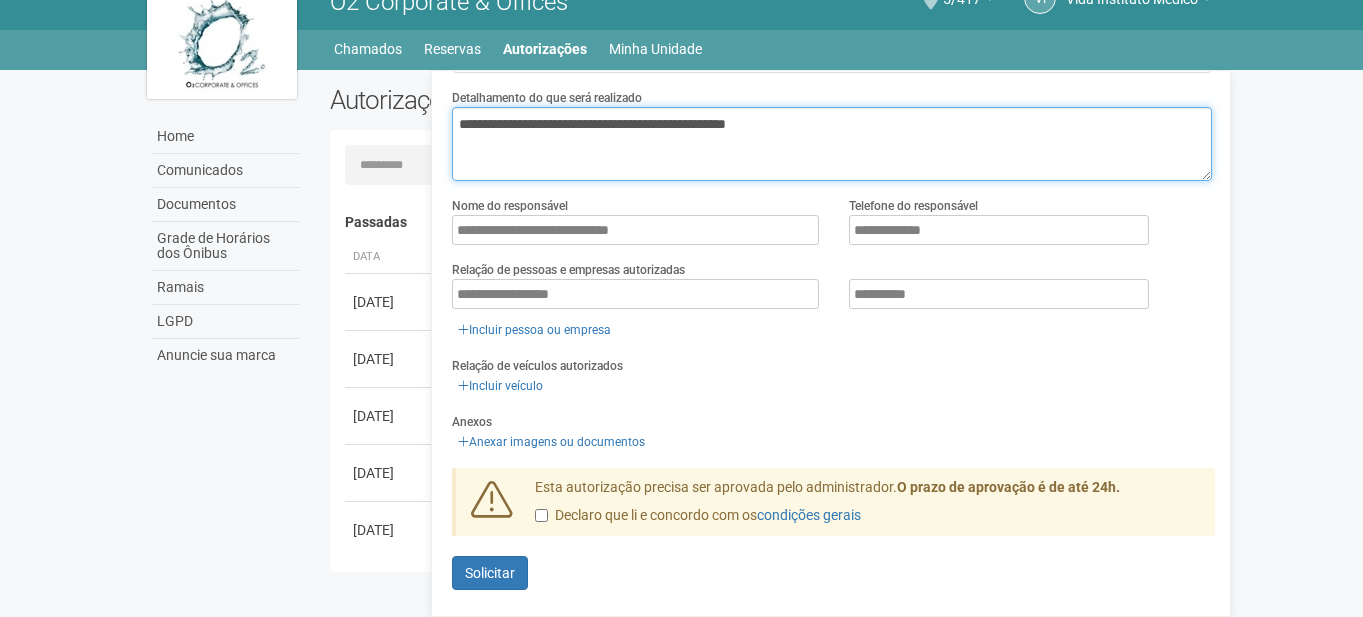 type on "**********" 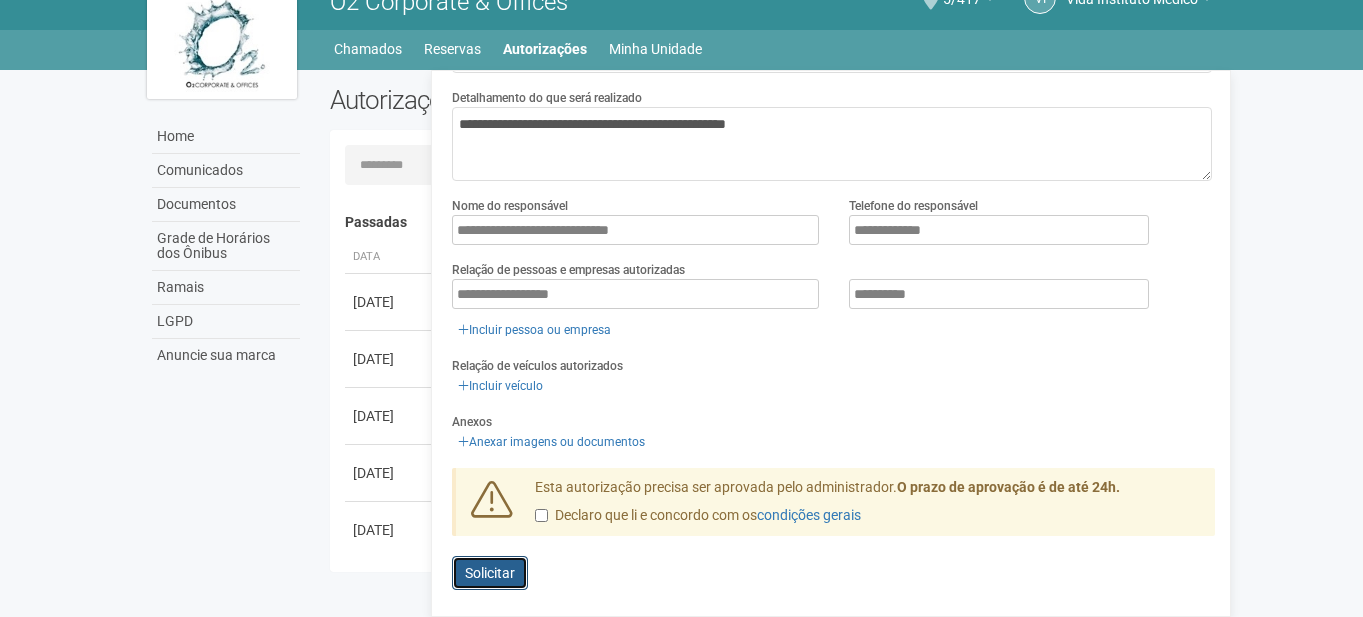 click on "Solicitar" at bounding box center [490, 573] 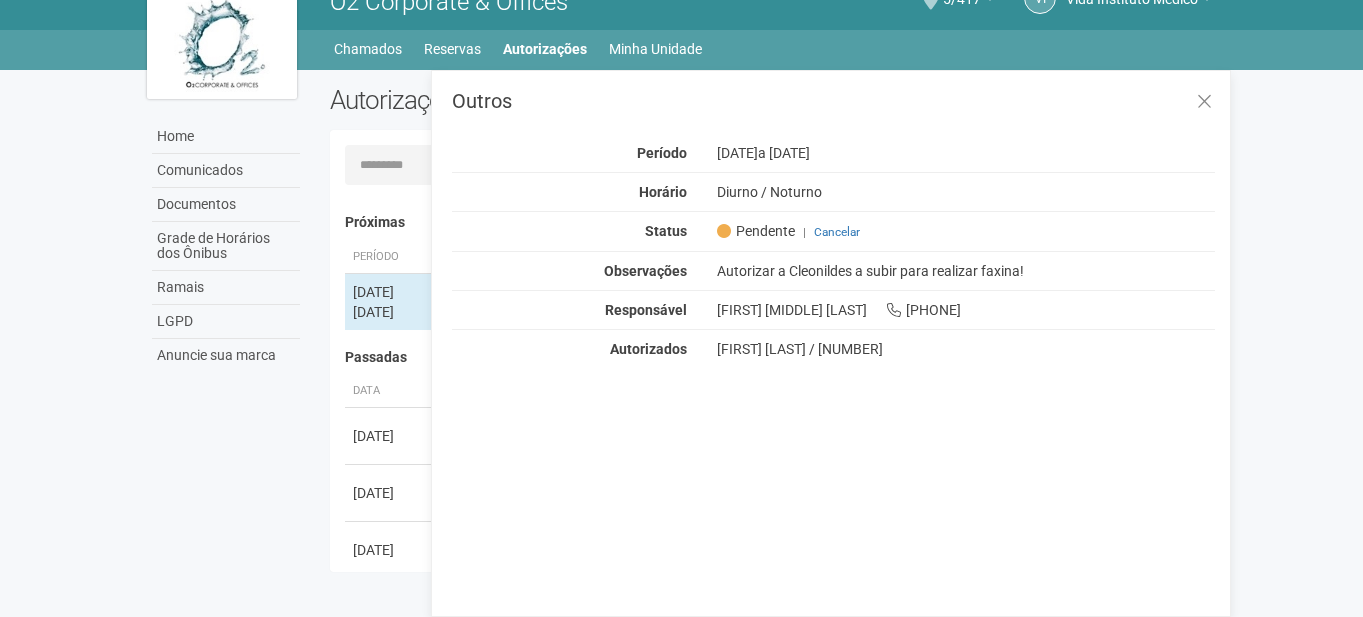 scroll, scrollTop: 0, scrollLeft: 0, axis: both 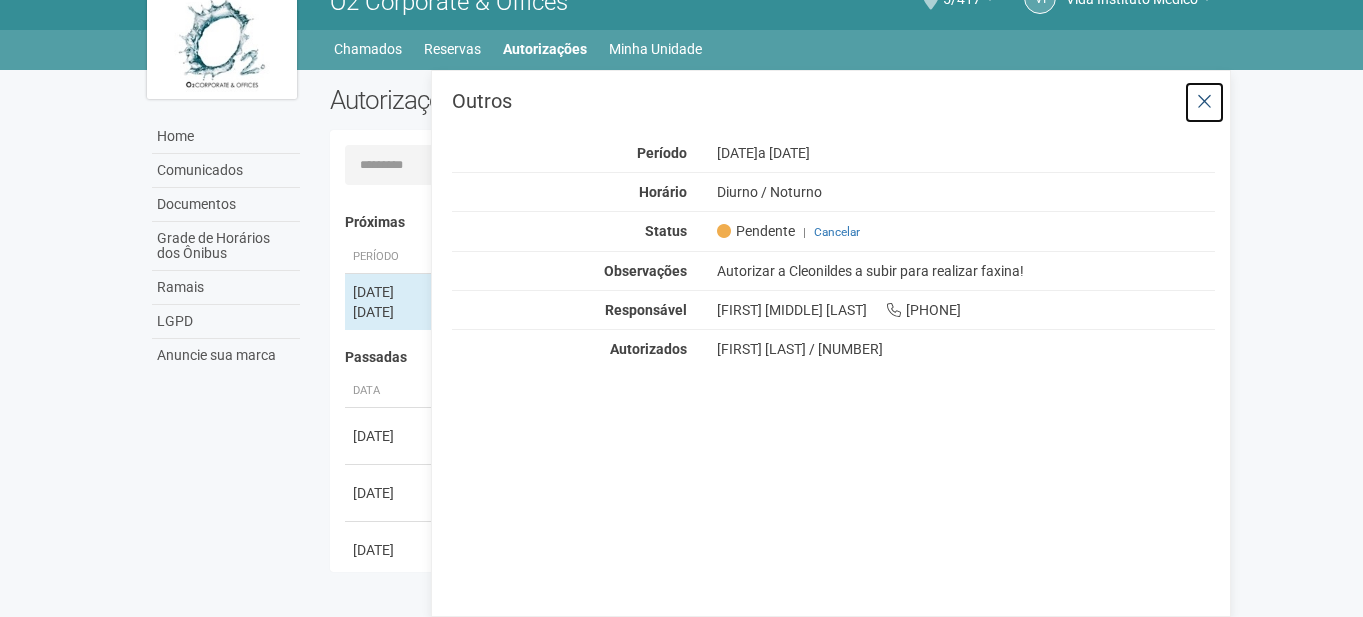 click at bounding box center (1204, 102) 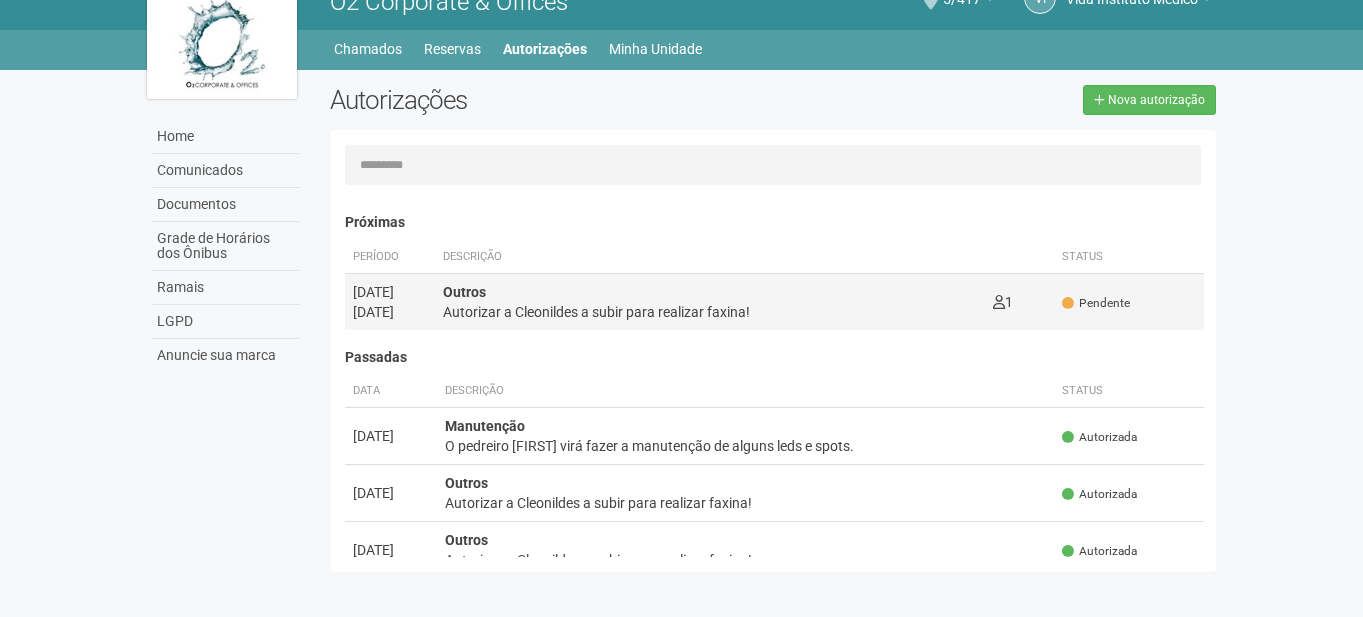 click on "Autorizar a Cleonildes a subir para realizar faxina!" at bounding box center [710, 312] 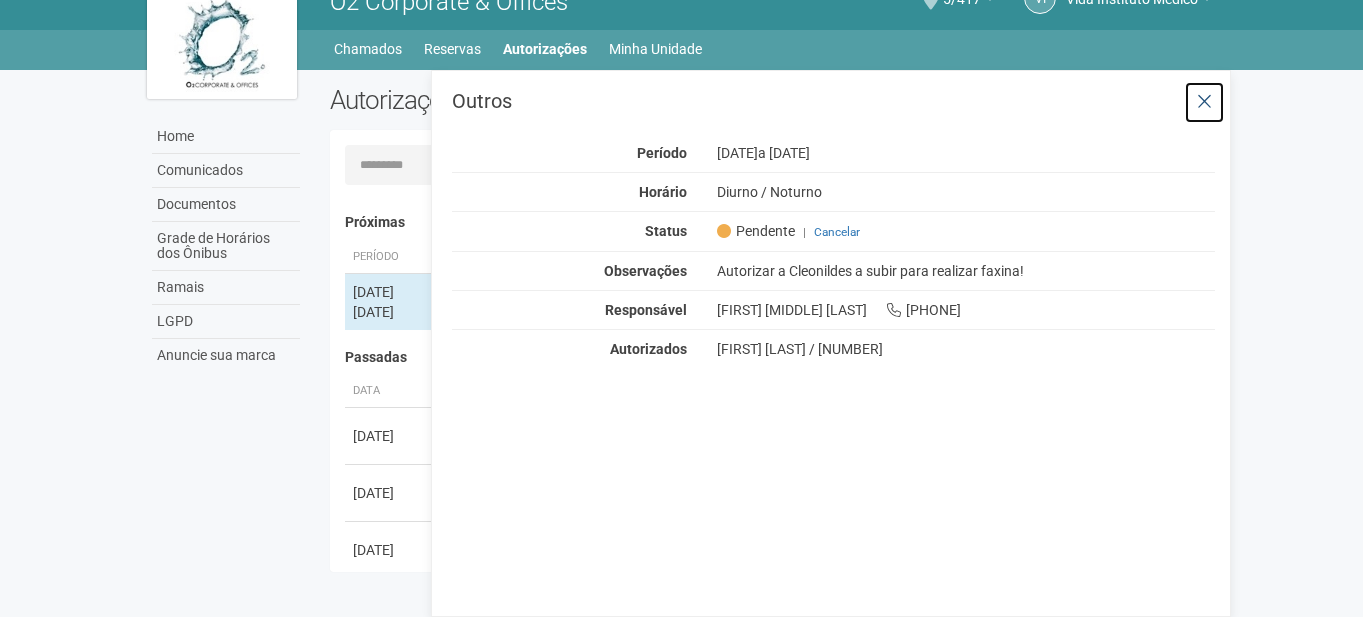 click at bounding box center (1204, 102) 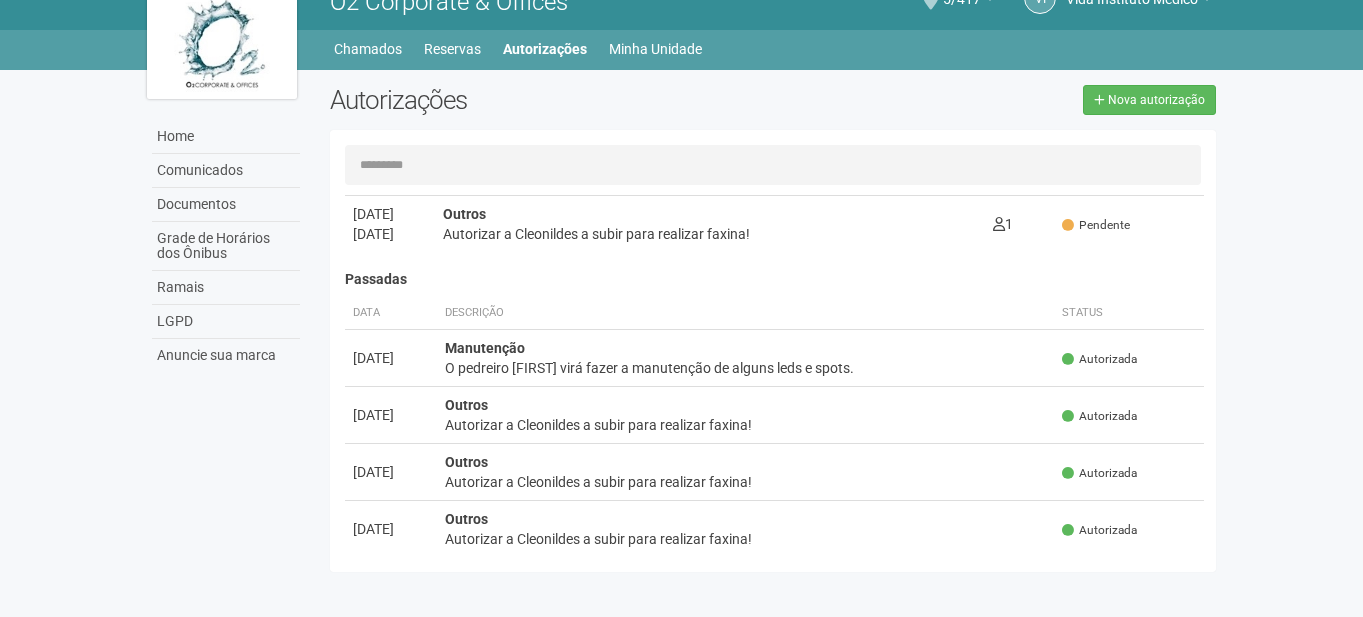 scroll, scrollTop: 0, scrollLeft: 0, axis: both 